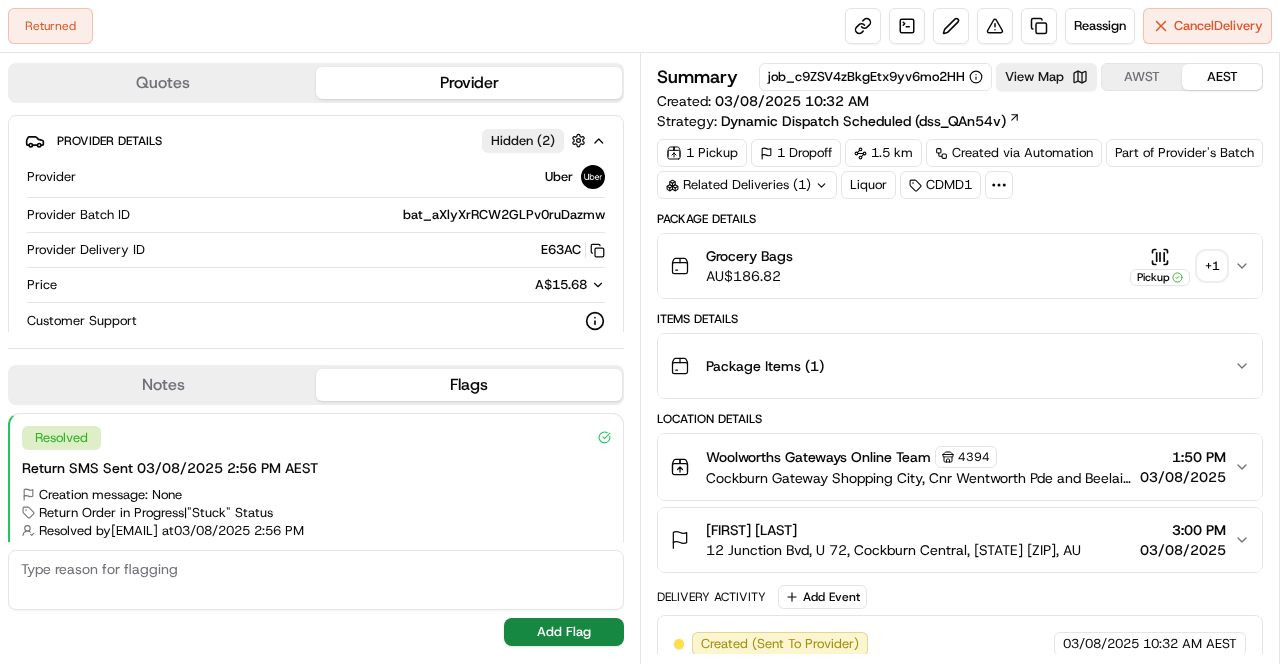 scroll, scrollTop: 0, scrollLeft: 0, axis: both 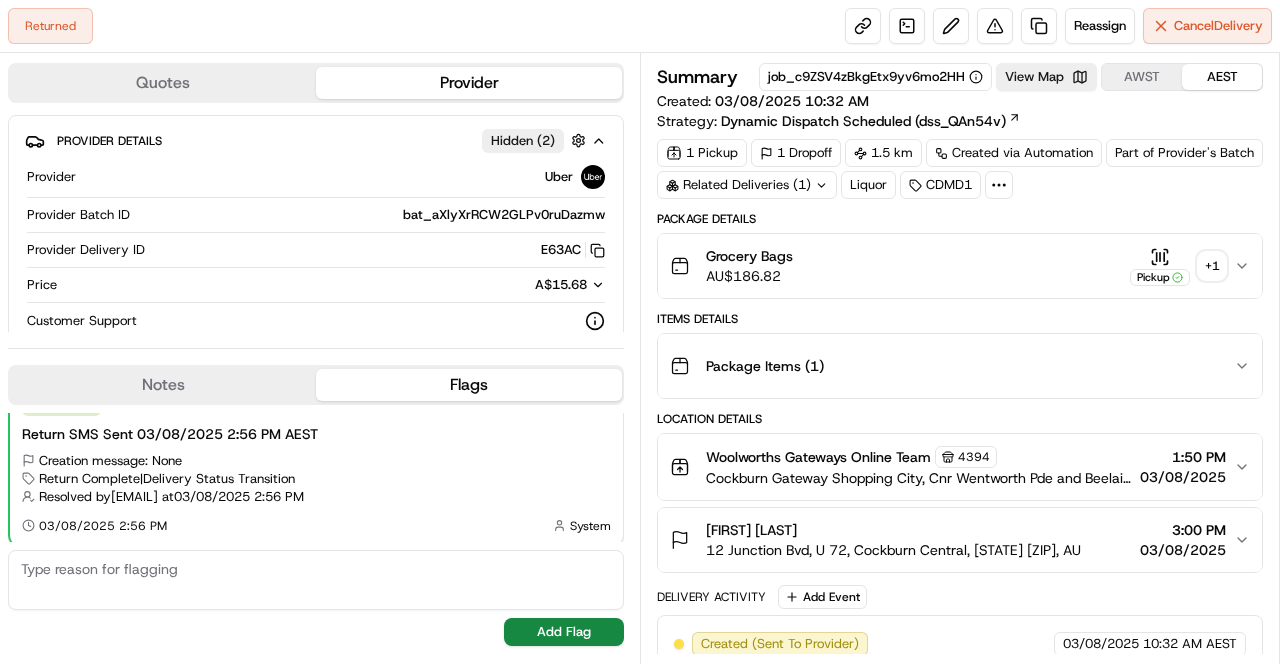 click on "AWST" at bounding box center [1142, 77] 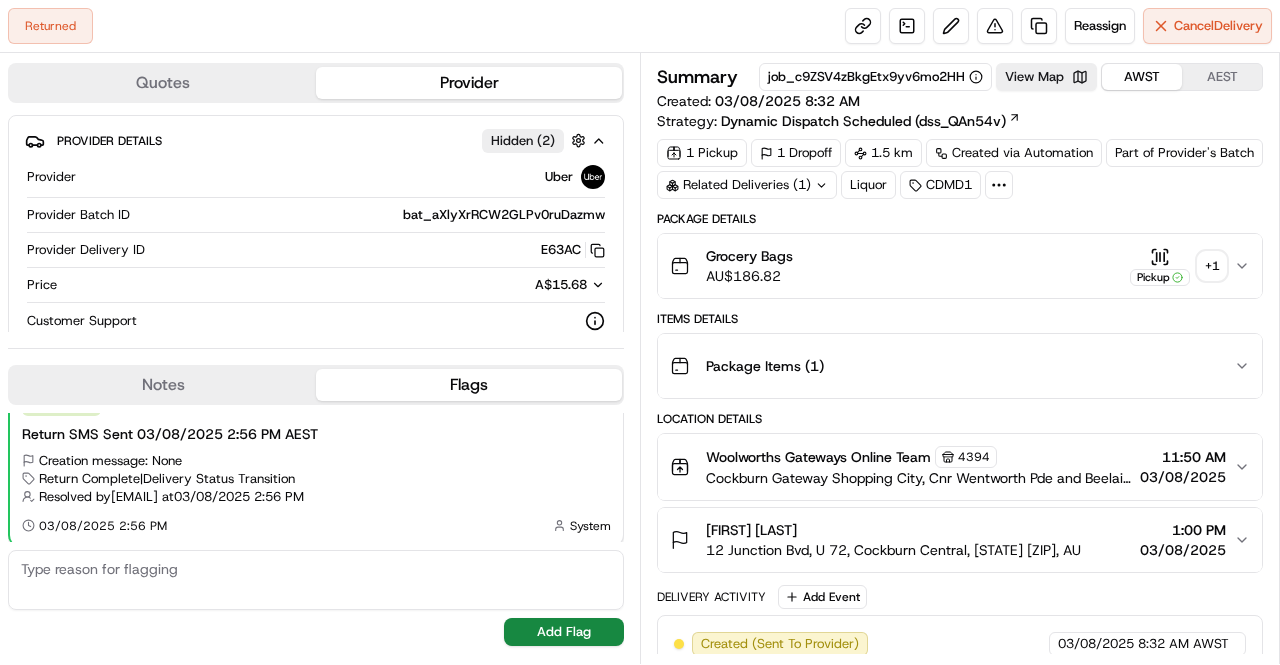 click on "Items Details" at bounding box center (960, 319) 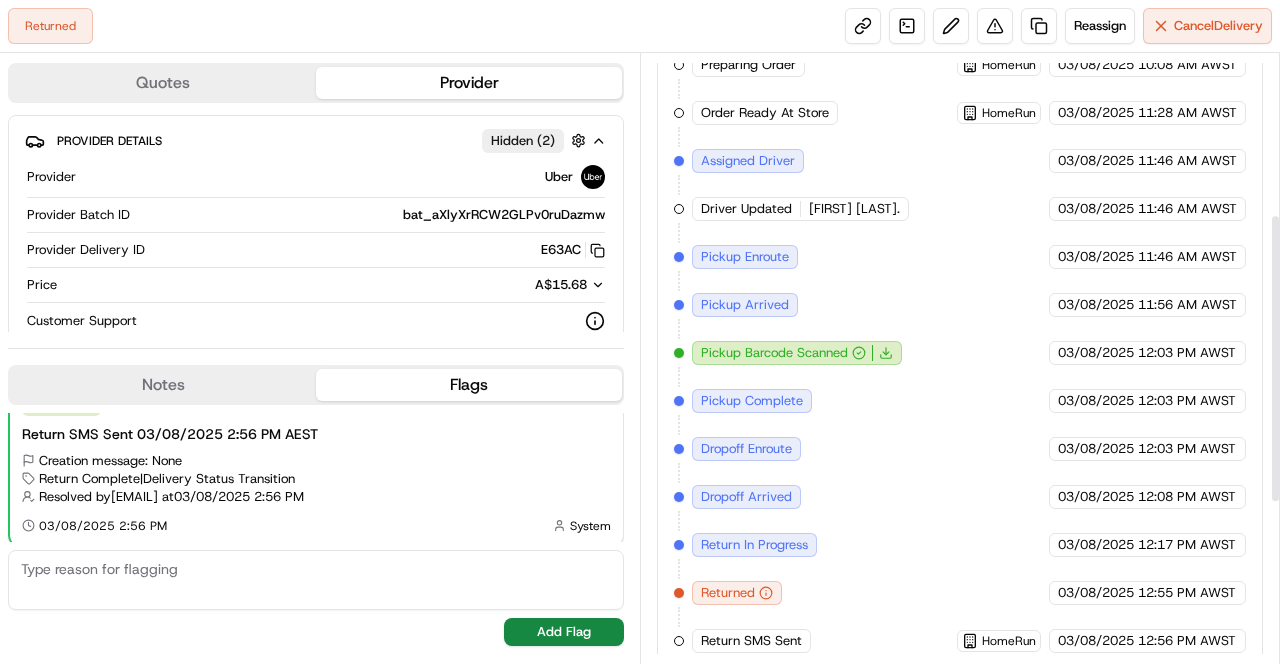 scroll, scrollTop: 0, scrollLeft: 0, axis: both 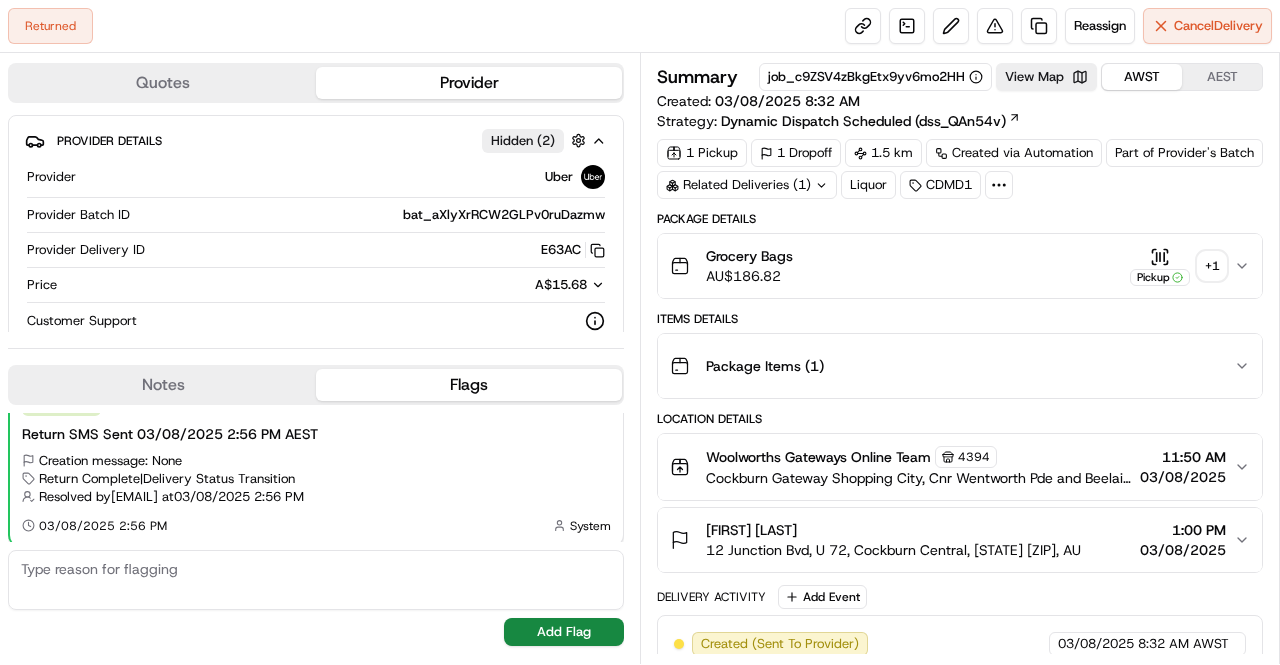 click on "+ 1" at bounding box center [1212, 266] 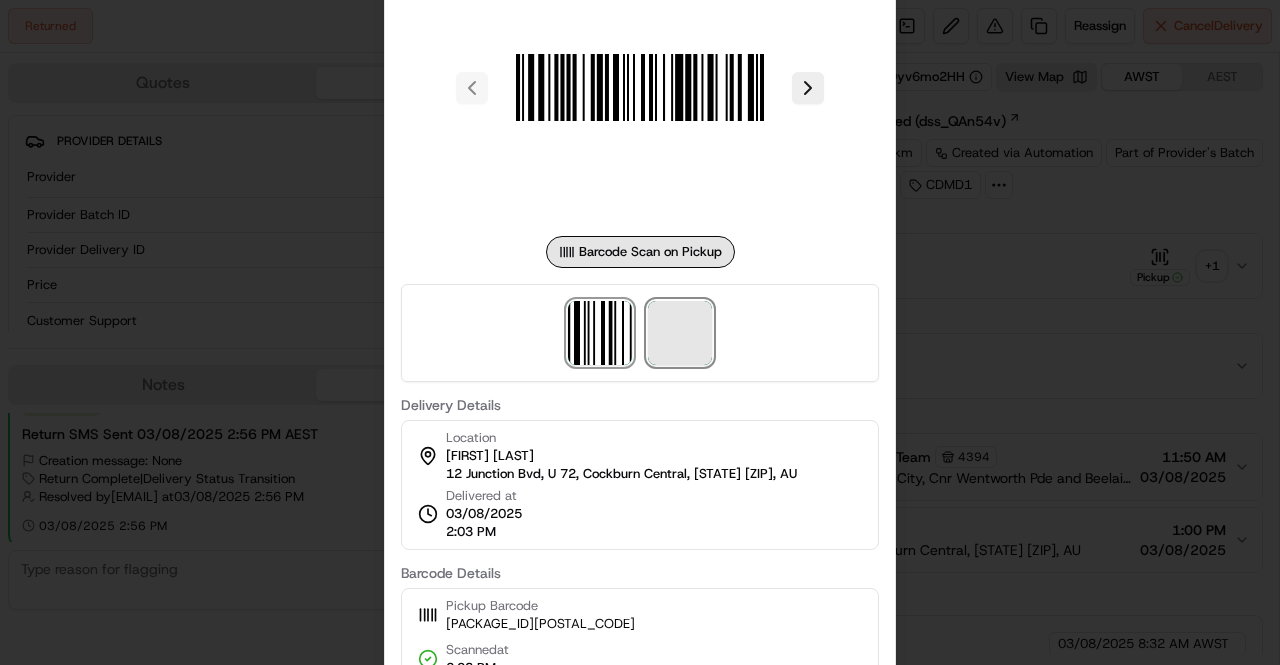 click at bounding box center [680, 333] 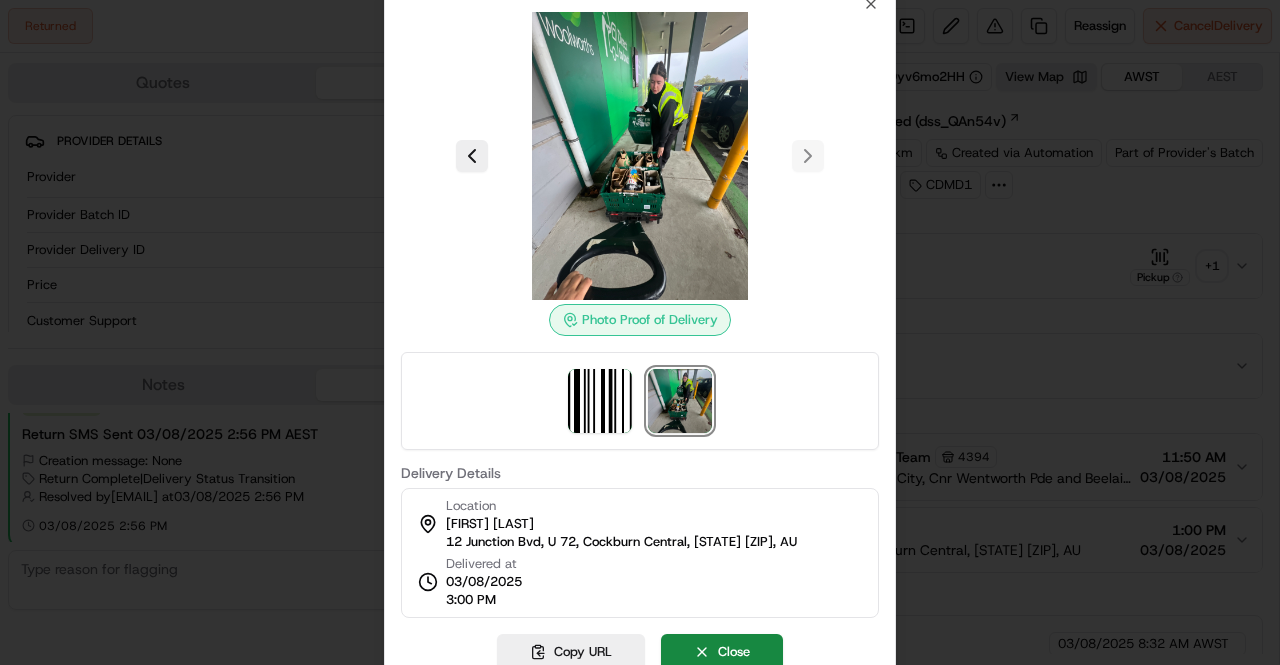 click at bounding box center [640, 332] 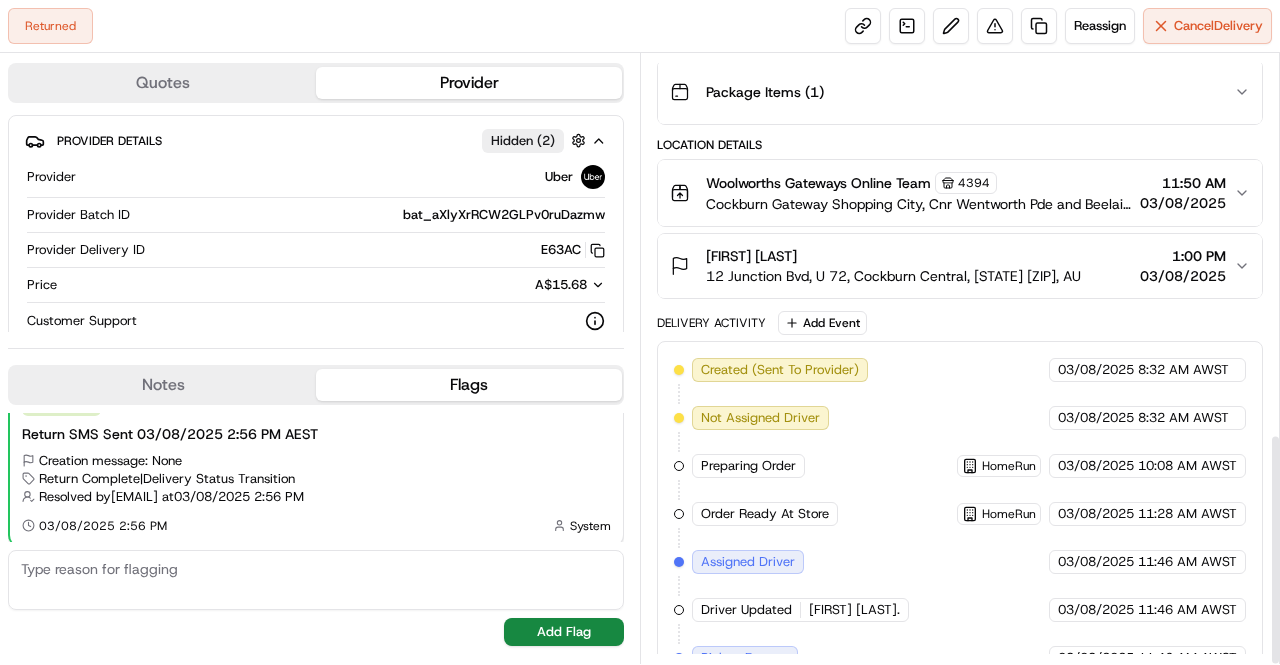 scroll, scrollTop: 1000, scrollLeft: 0, axis: vertical 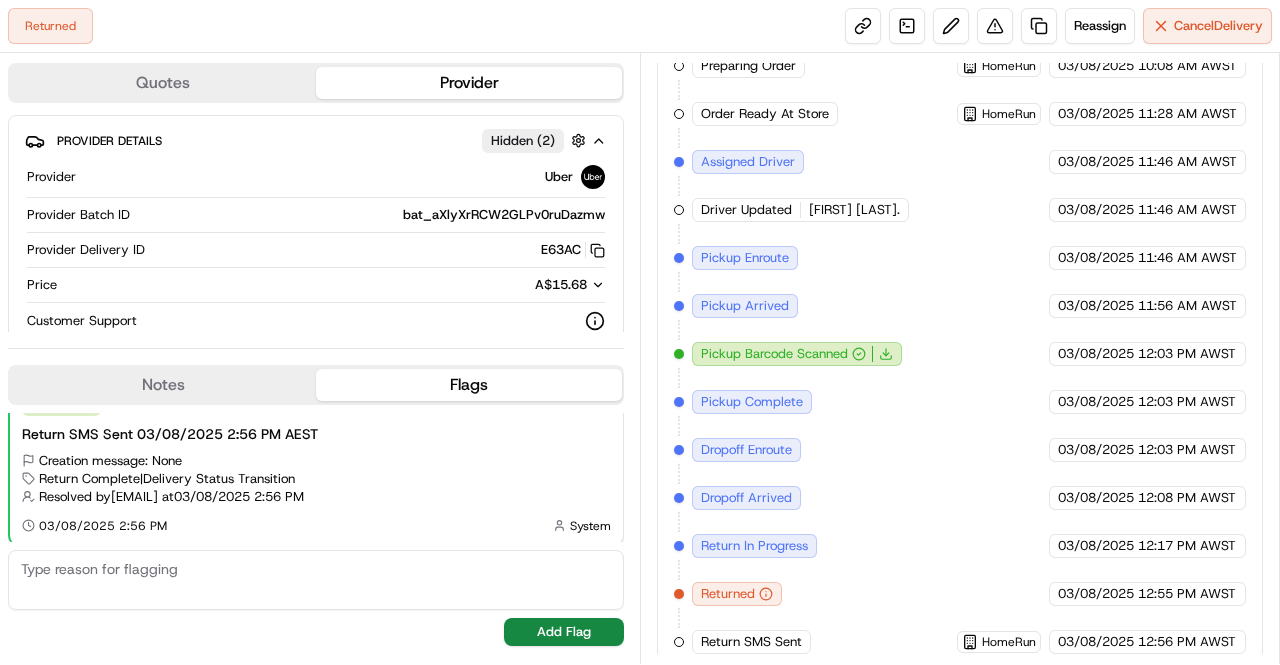 click on "Created (Sent To Provider) Uber 03/08/2025 8:32 AM AWST Not Assigned Driver Uber 03/08/2025 8:32 AM AWST Preparing Order HomeRun 03/08/2025 10:08 AM AWST Order Ready At Store HomeRun 03/08/2025 11:28 AM AWST Assigned Driver Uber 03/08/2025 11:46 AM AWST Driver Updated [FIRST] [LAST]. Uber 03/08/2025 11:46 AM AWST Pickup Enroute Uber 03/08/2025 11:46 AM AWST Pickup Arrived Uber 03/08/2025 11:56 AM AWST Pickup Barcode   Scanned Uber 03/08/2025 12:03 PM AWST Pickup Complete Uber 03/08/2025 12:03 PM AWST Dropoff Enroute Uber 03/08/2025 12:03 PM AWST Dropoff Arrived Uber 03/08/2025 12:08 PM AWST Return In Progress Uber 03/08/2025 12:17 PM AWST Returned Uber 03/08/2025 12:55 PM AWST Return SMS Sent HomeRun 03/08/2025 12:56 PM AWST" at bounding box center [960, 306] 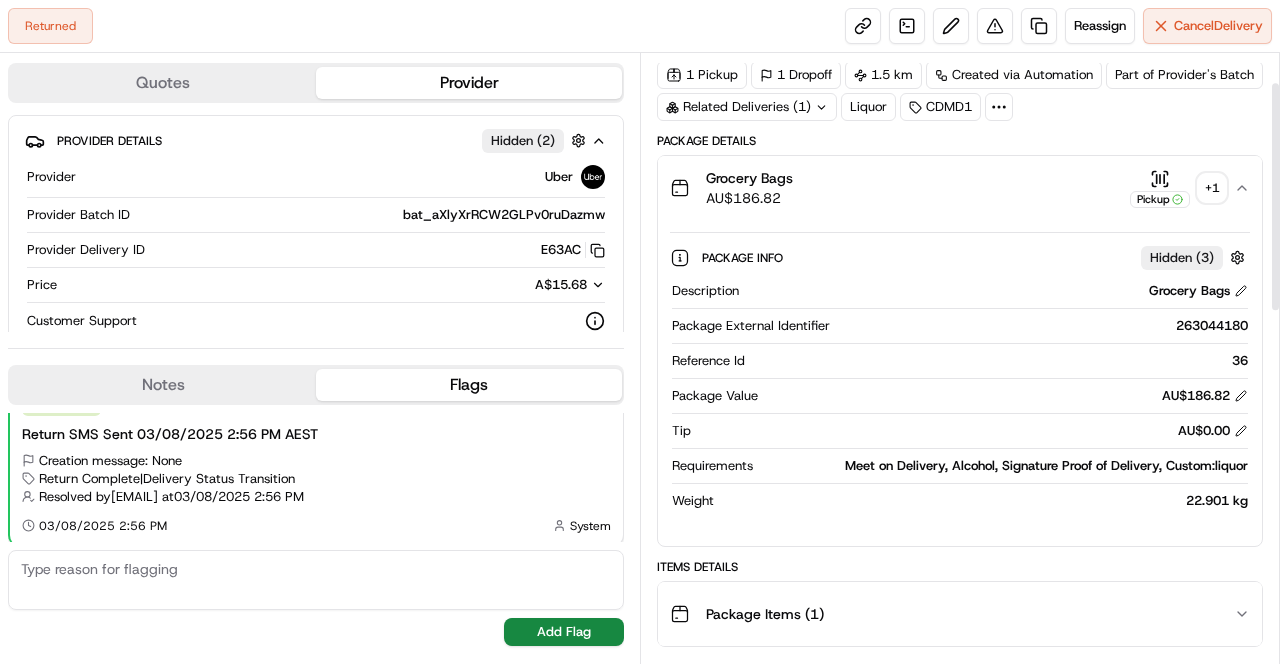 scroll, scrollTop: 0, scrollLeft: 0, axis: both 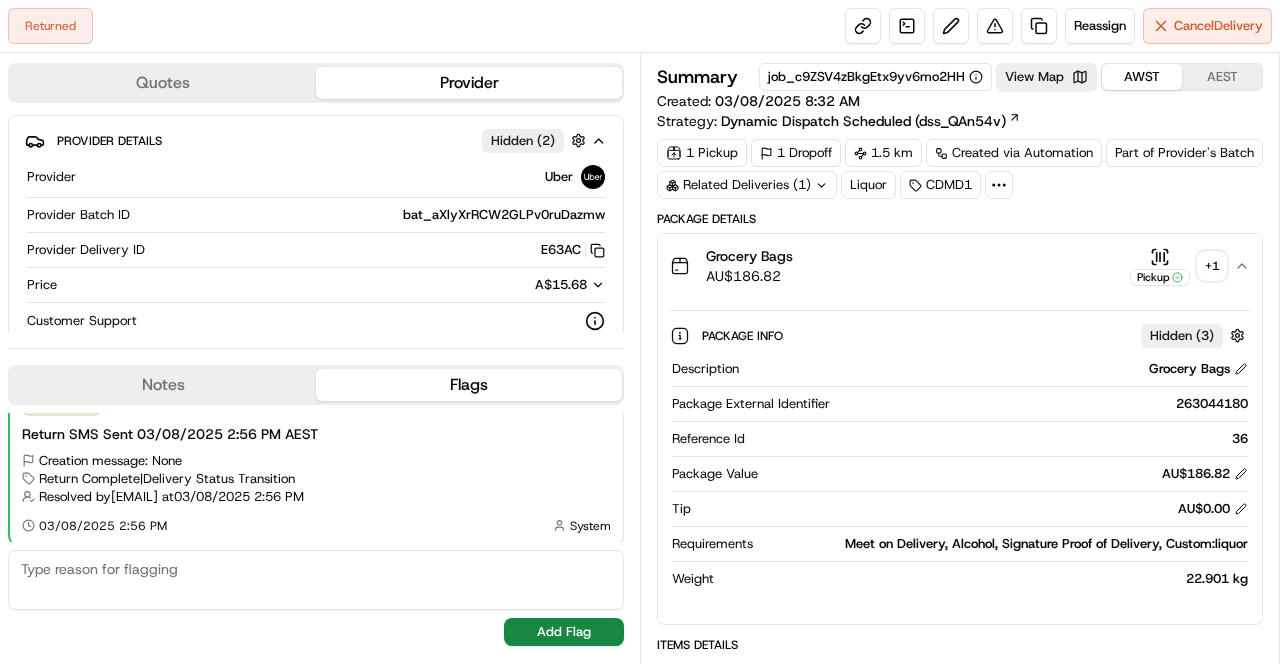 click 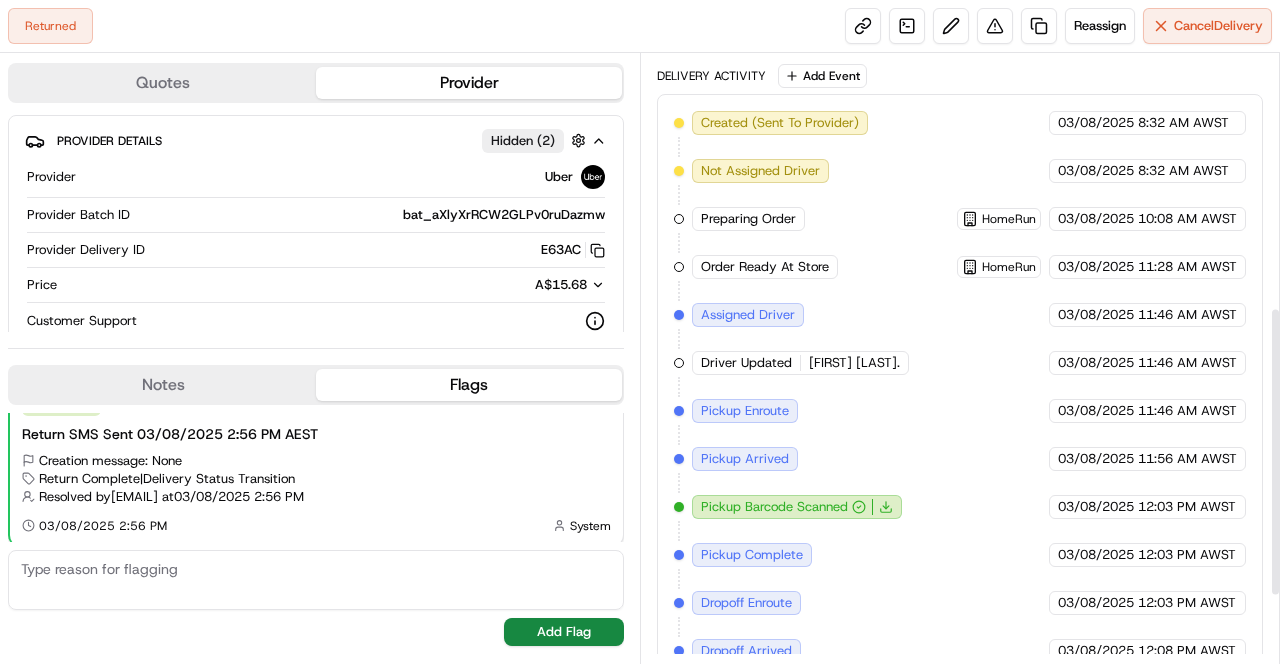scroll, scrollTop: 536, scrollLeft: 0, axis: vertical 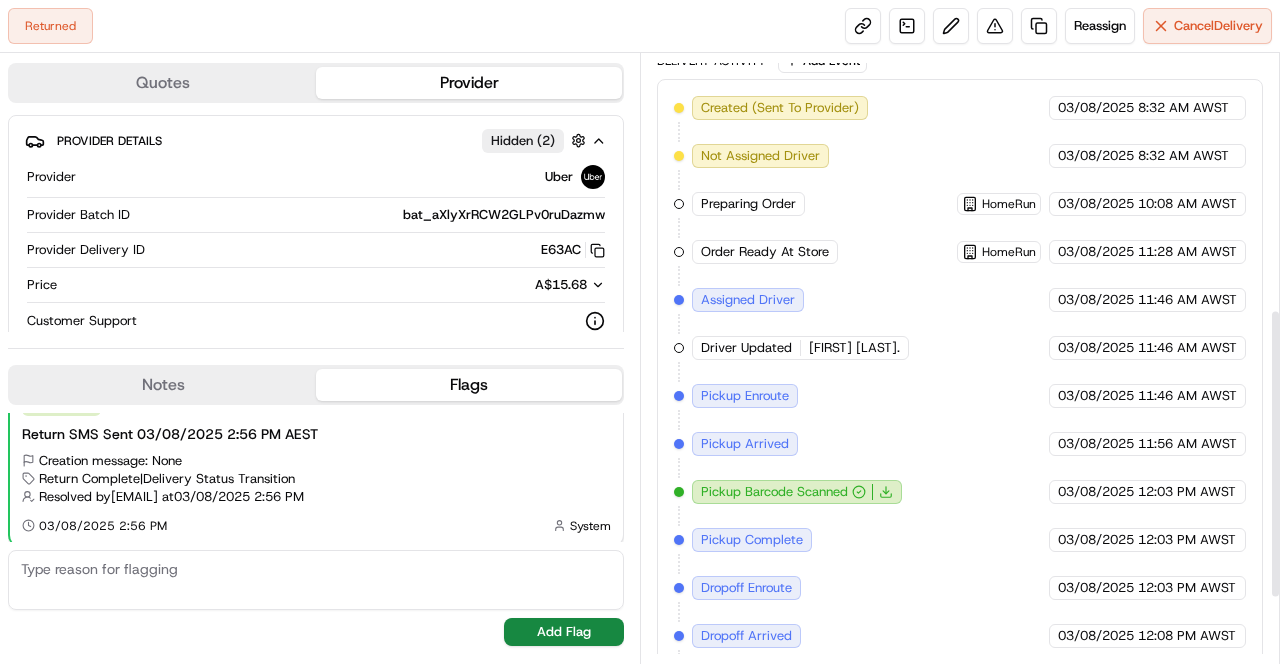 click on "Created (Sent To Provider) Uber 03/08/2025 8:32 AM AWST Not Assigned Driver Uber 03/08/2025 8:32 AM AWST Preparing Order HomeRun 03/08/2025 10:08 AM AWST Order Ready At Store HomeRun 03/08/2025 11:28 AM AWST Assigned Driver Uber 03/08/2025 11:46 AM AWST Driver Updated [FIRST] [LAST]. Uber 03/08/2025 11:46 AM AWST Pickup Enroute Uber 03/08/2025 11:46 AM AWST Pickup Arrived Uber 03/08/2025 11:56 AM AWST Pickup Barcode   Scanned Uber 03/08/2025 12:03 PM AWST Pickup Complete Uber 03/08/2025 12:03 PM AWST Dropoff Enroute Uber 03/08/2025 12:03 PM AWST Dropoff Arrived Uber 03/08/2025 12:08 PM AWST Return In Progress Uber 03/08/2025 12:17 PM AWST Returned Uber 03/08/2025 12:55 PM AWST Return SMS Sent HomeRun 03/08/2025 12:56 PM AWST" at bounding box center [960, 444] 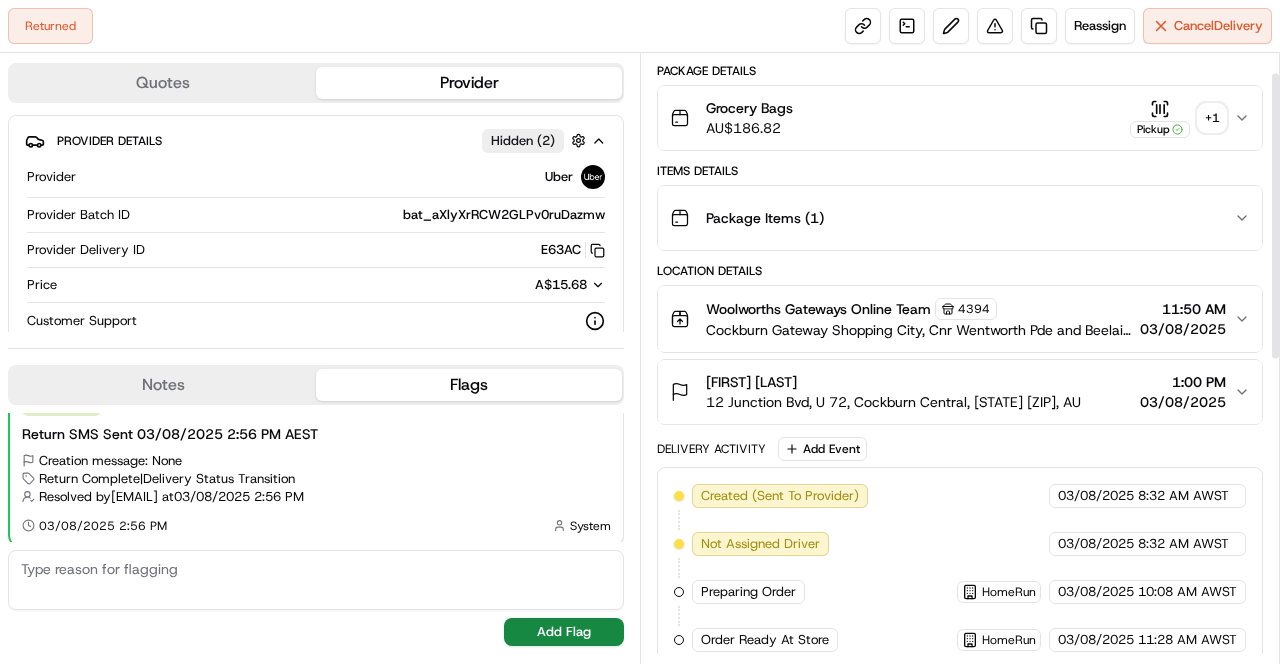 scroll, scrollTop: 0, scrollLeft: 0, axis: both 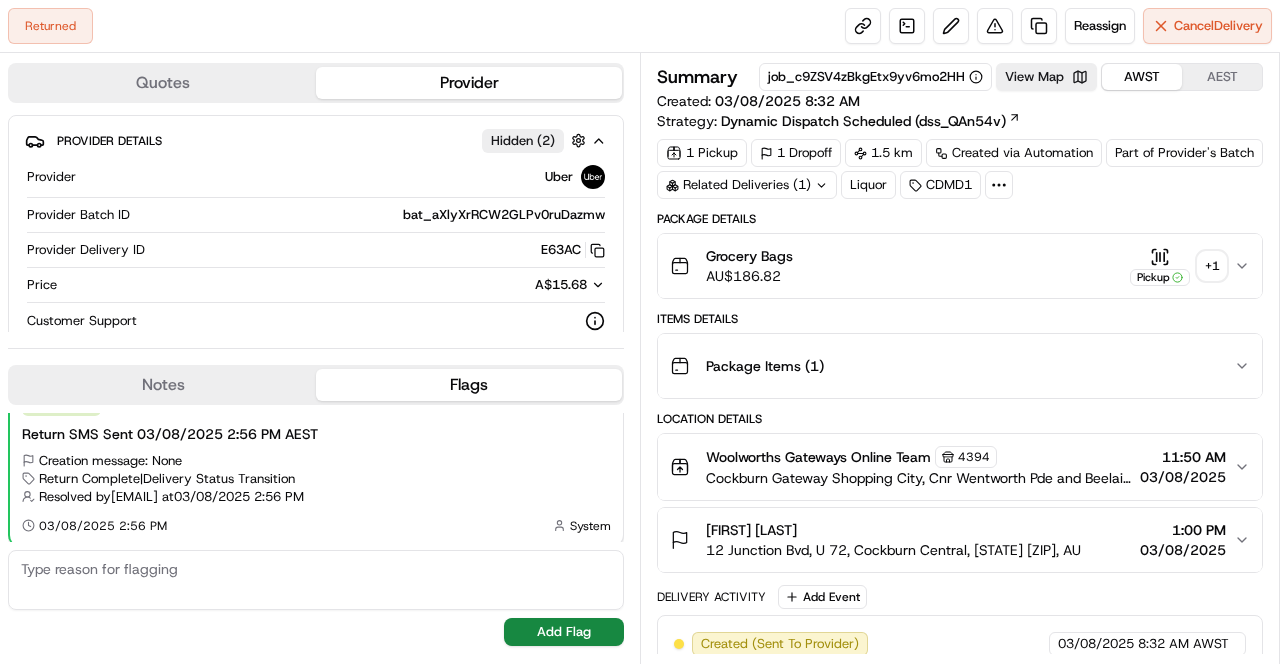 click on "Package Details Grocery Bags AU$ 186.82 Pickup + 1 Items Details Package Items ( 1 ) Location Details Woolworths Gateways Online Team 4394 Cockburn Gateway Shopping City, Cnr Wentworth Pde and Beelair Drive, Success, [STATE] [ZIP], AU 11:50 AM 03/08/2025  [FIRST] [LAST] 12 Junction Bvd, U 72, Cockburn Central, [STATE] [ZIP], AU 1:00 PM 03/08/2025 Delivery Activity Add Event Created (Sent To Provider) Uber 03/08/2025 8:32 AM AWST Not Assigned Driver Uber 03/08/2025 8:32 AM AWST Preparing Order HomeRun 03/08/2025 10:08 AM AWST Order Ready At Store HomeRun 03/08/2025 11:28 AM AWST Assigned Driver Uber 03/08/2025 11:46 AM AWST Driver Updated [FIRST] [LAST]. Uber 03/08/2025 11:46 AM AWST Pickup Enroute Uber 03/08/2025 11:46 AM AWST Pickup Arrived Uber 03/08/2025 11:56 AM AWST Pickup Barcode   Scanned Uber 03/08/2025 12:03 PM AWST Pickup Complete Uber 03/08/2025 12:03 PM AWST Dropoff Enroute Uber 03/08/2025 12:03 PM AWST Dropoff Arrived Uber 03/08/2025 12:08 PM AWST Return In Progress Uber 03/08/2025 12:17 PM AWST Returned" at bounding box center (960, 778) 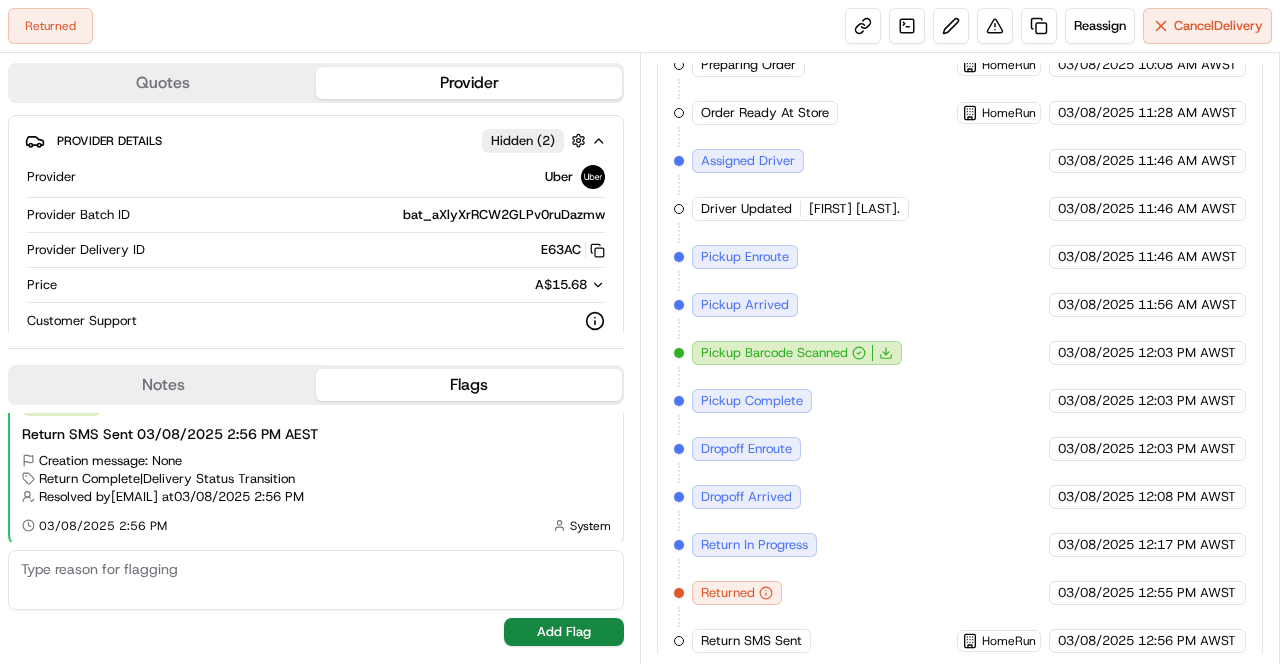 scroll, scrollTop: 0, scrollLeft: 0, axis: both 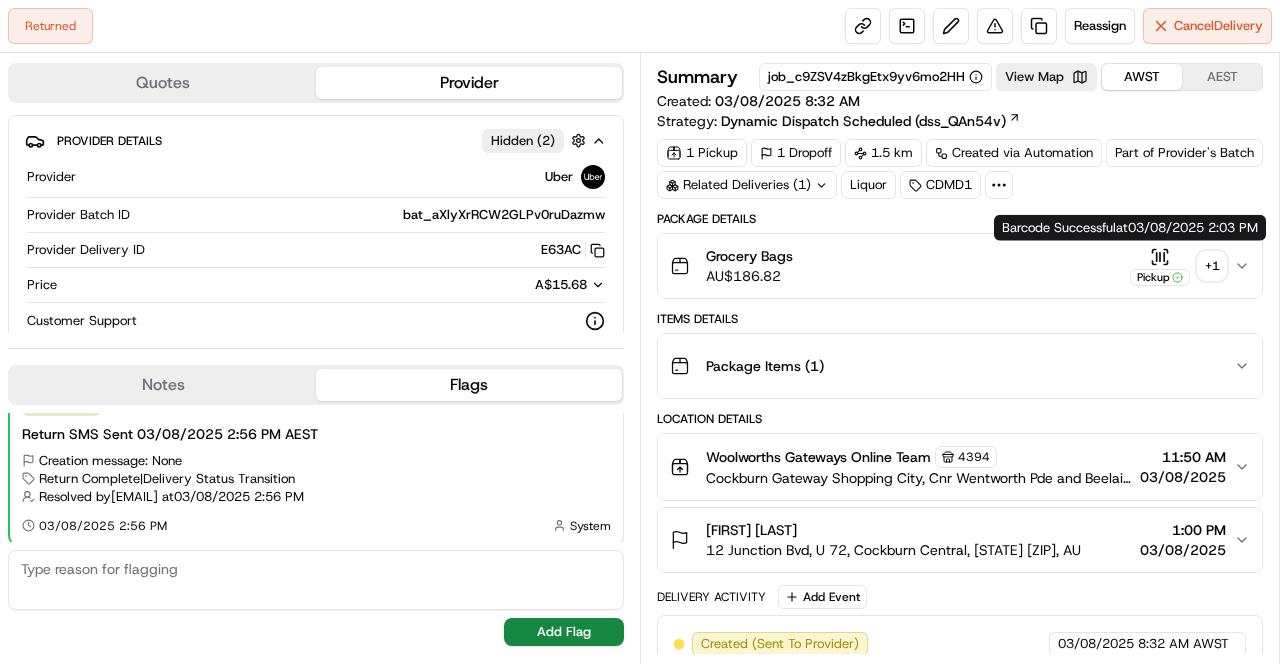 click on "+ 1" at bounding box center (1212, 266) 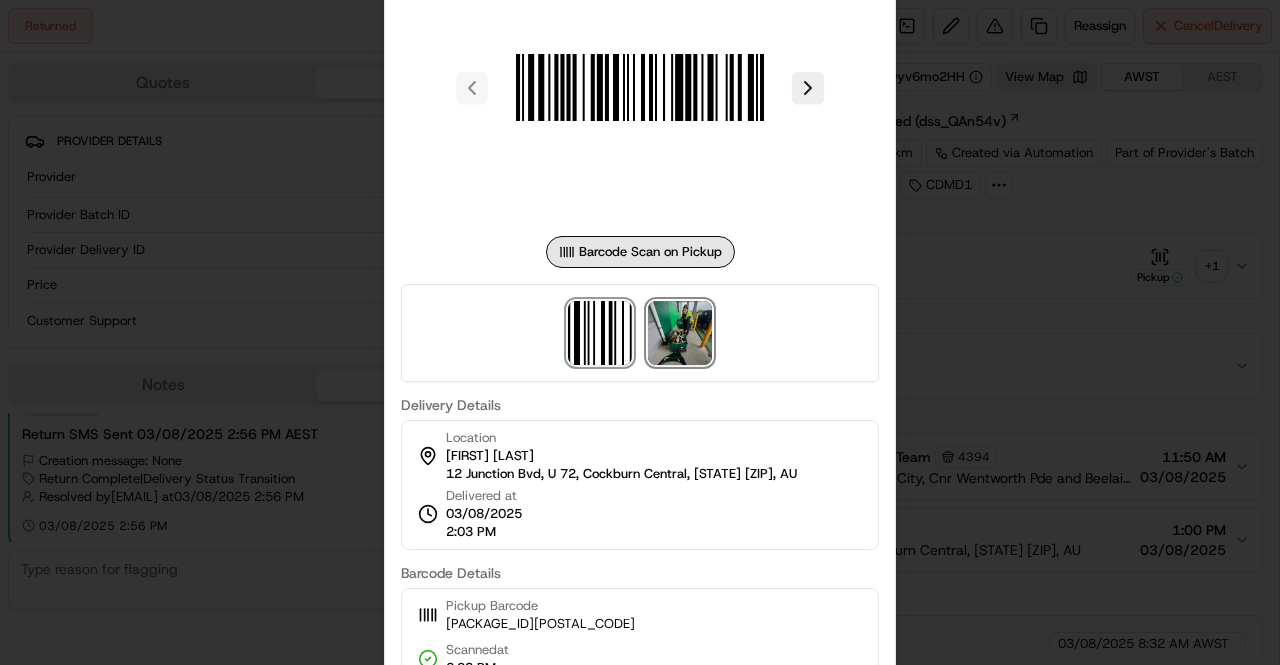 click at bounding box center [680, 333] 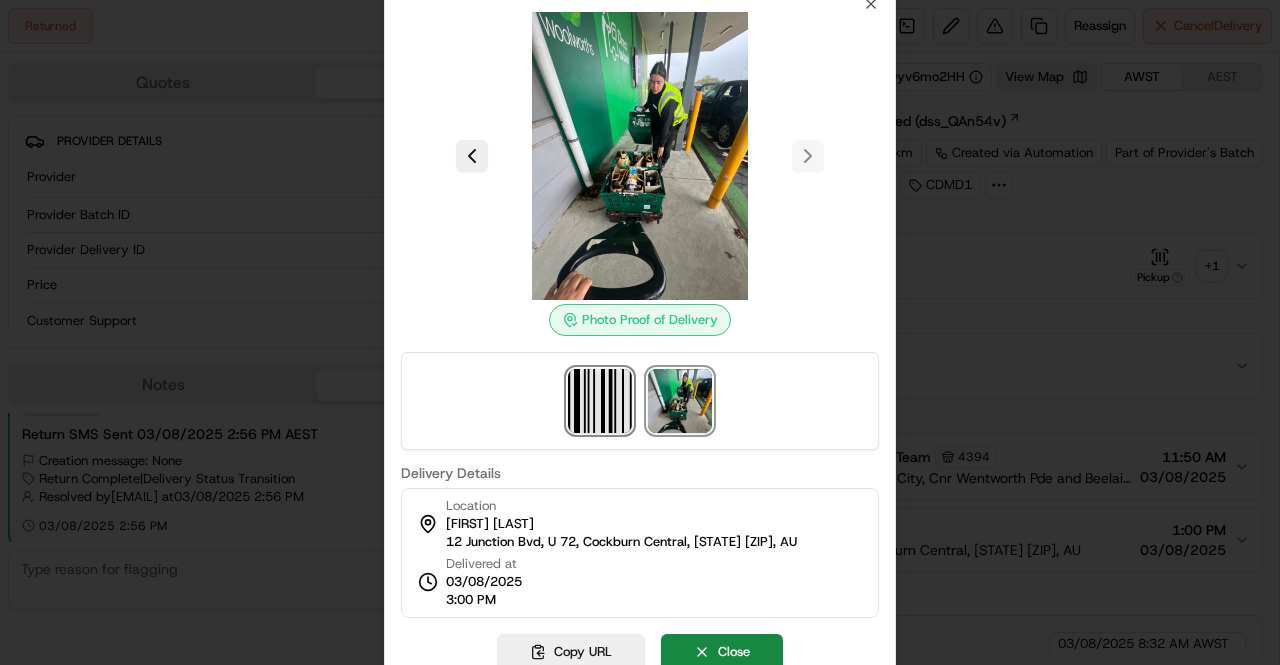 click at bounding box center (600, 401) 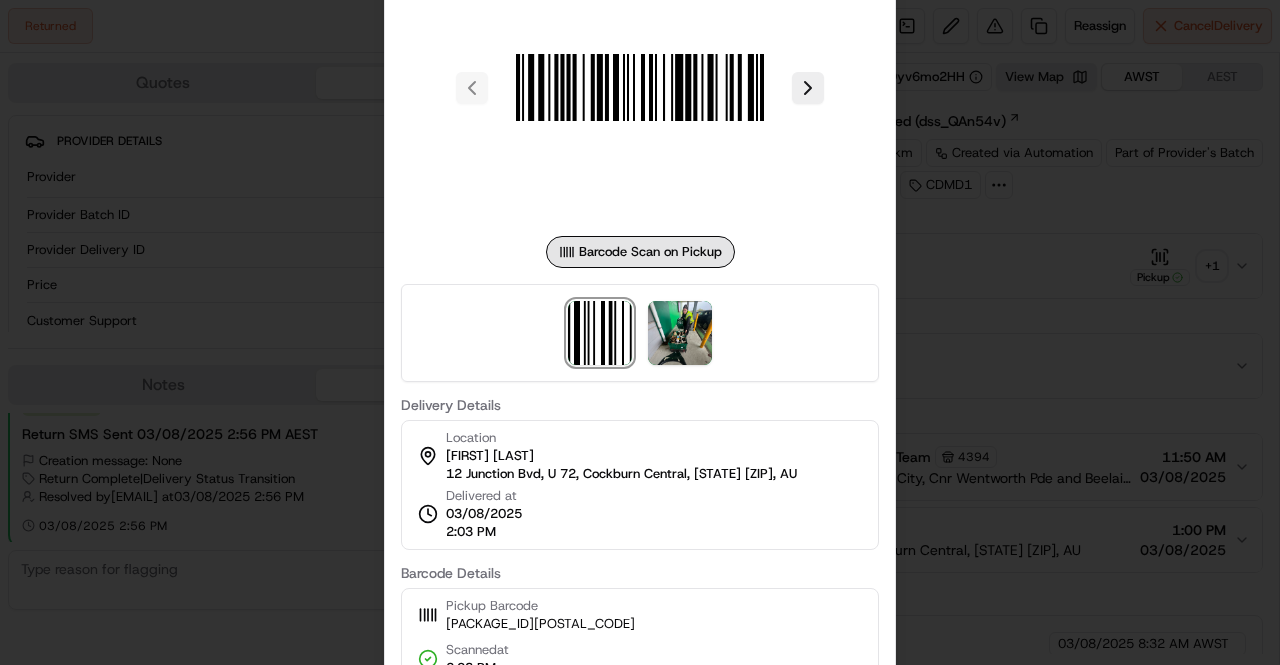 click at bounding box center (640, 332) 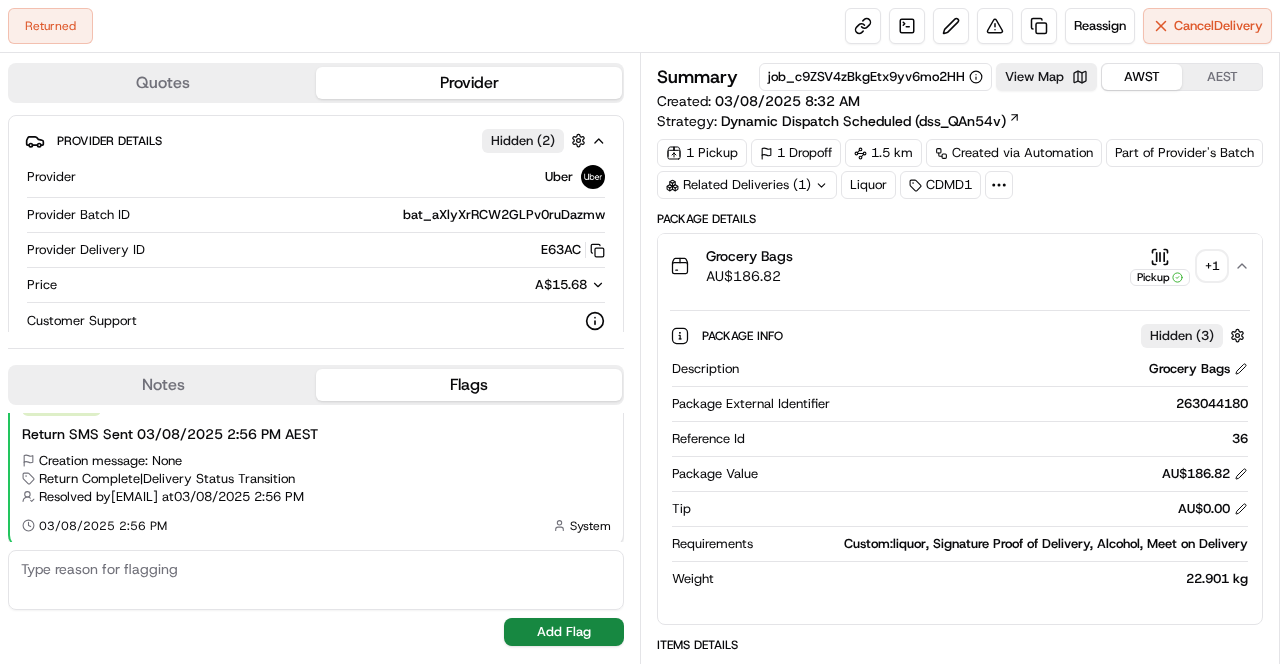 click 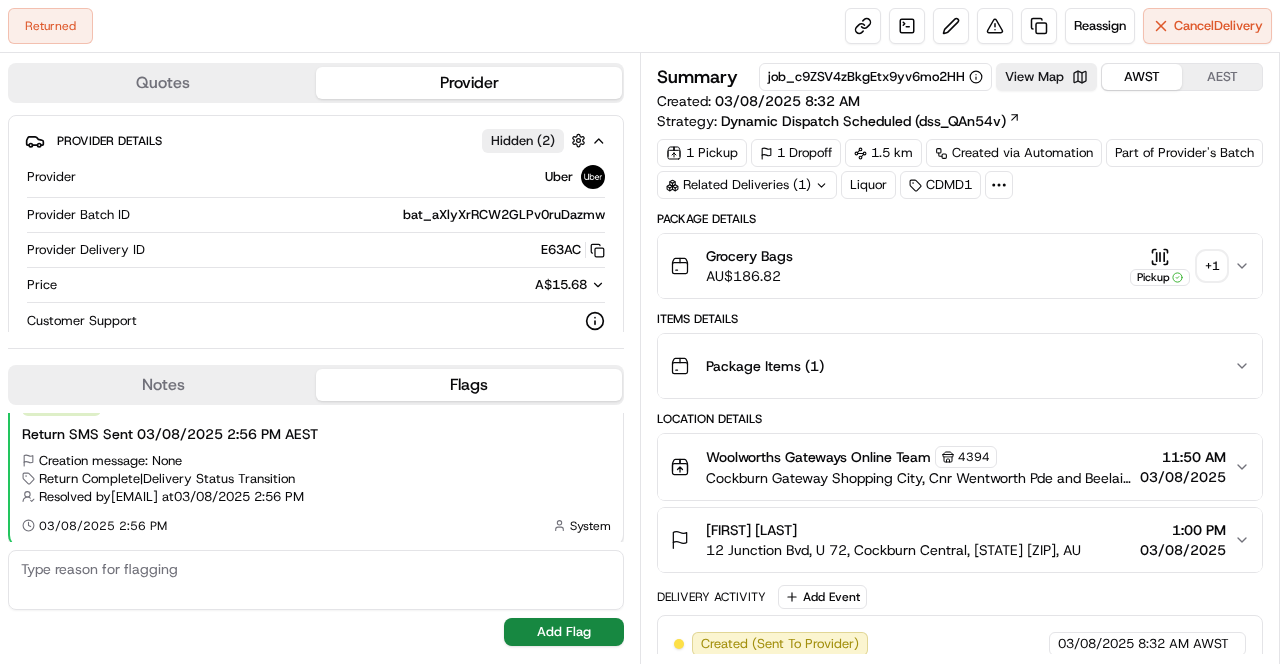 click on "Package Details" at bounding box center (960, 219) 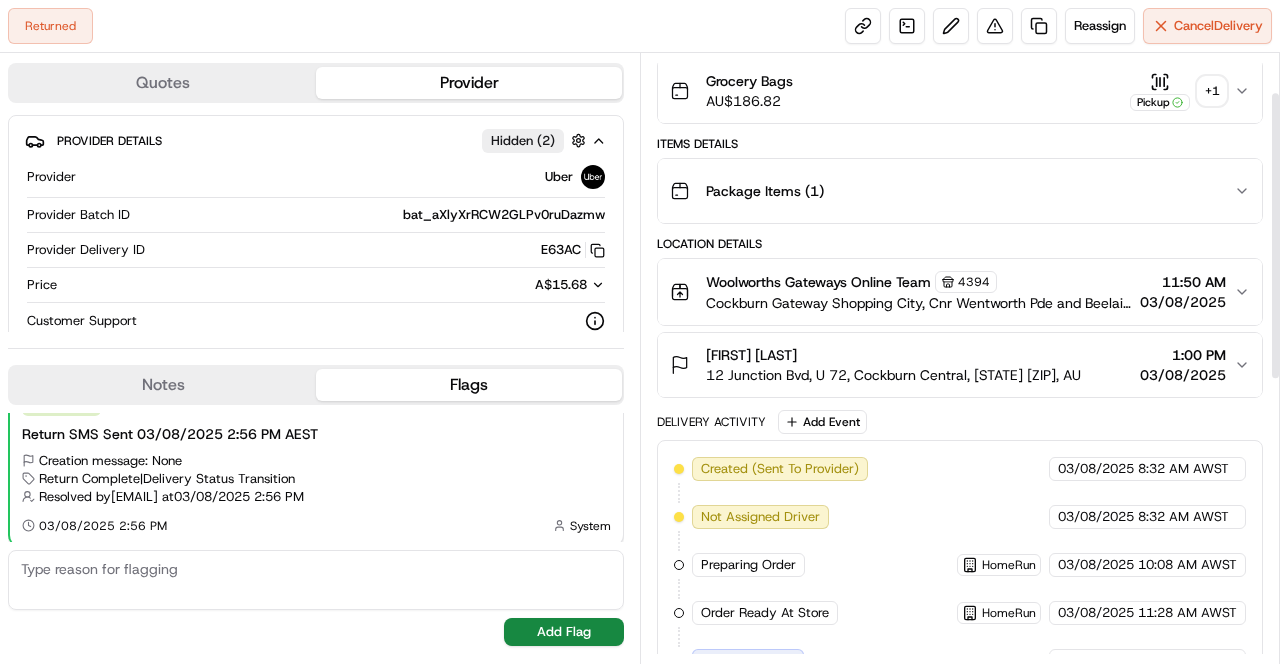 scroll, scrollTop: 0, scrollLeft: 0, axis: both 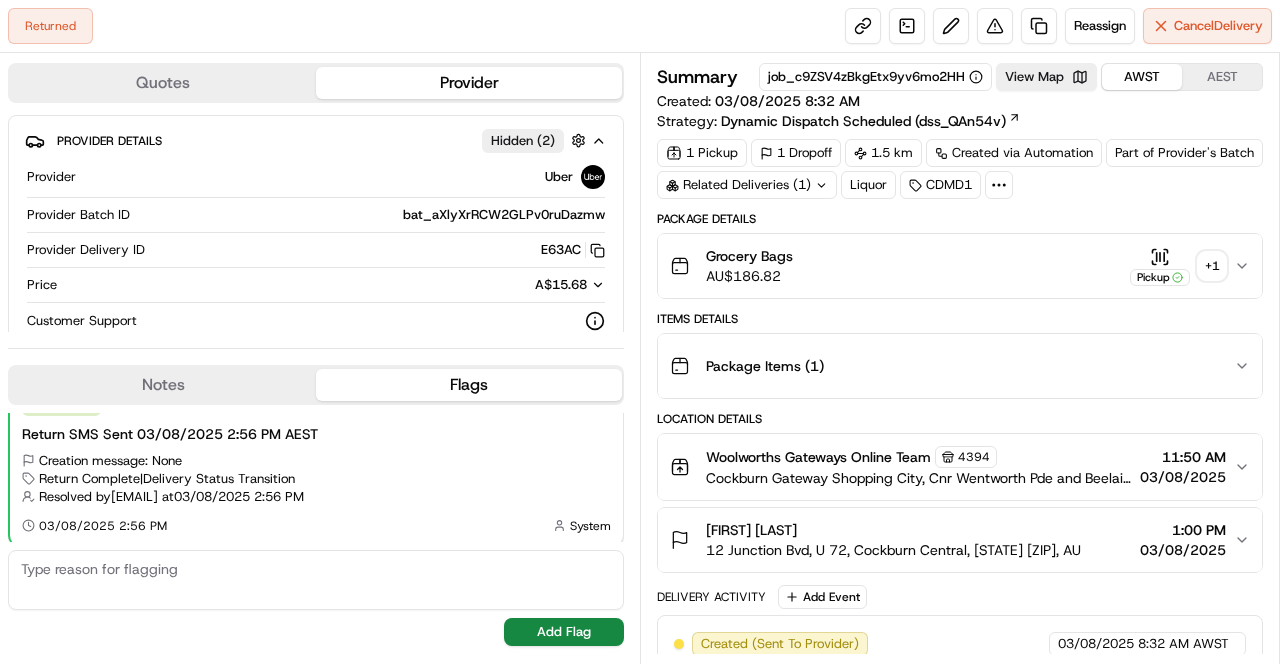 click on "+ 1" at bounding box center (1212, 266) 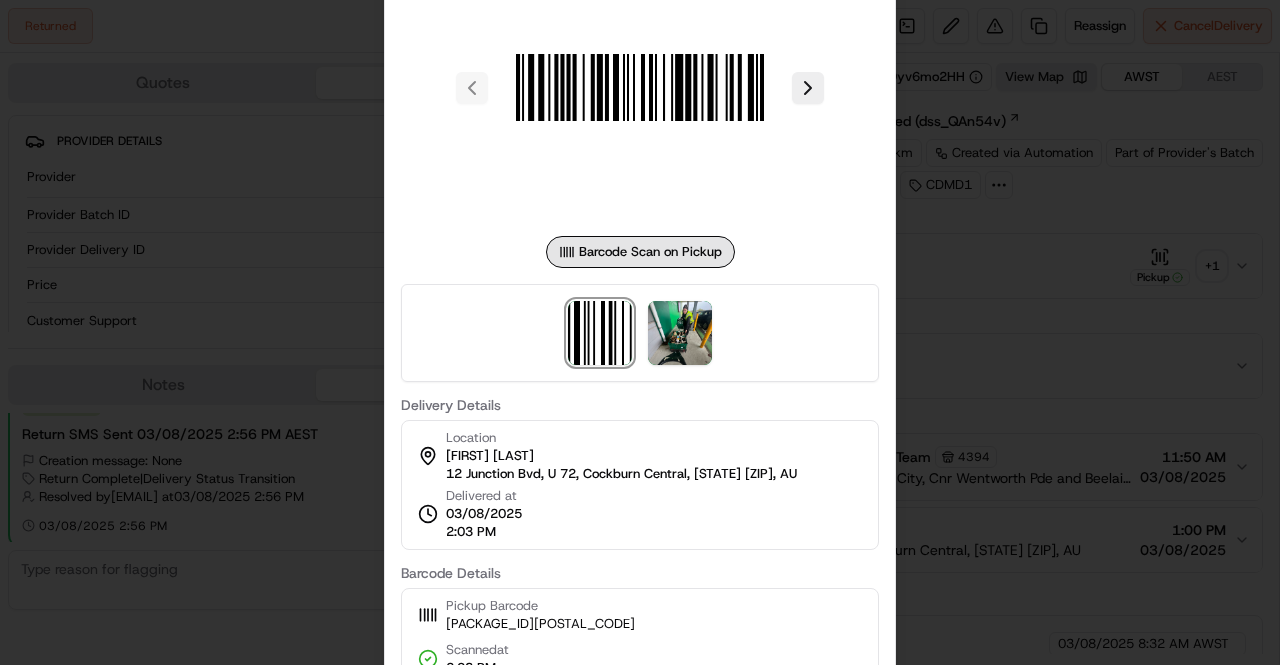 click at bounding box center (640, 333) 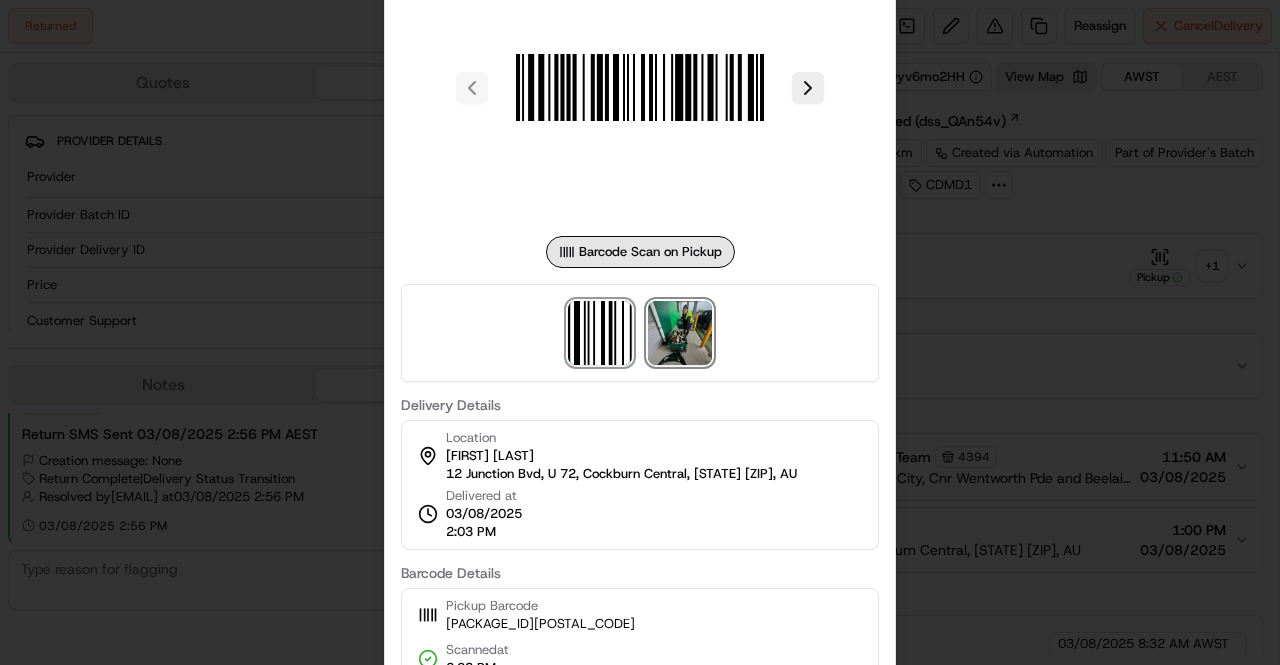 click at bounding box center (680, 333) 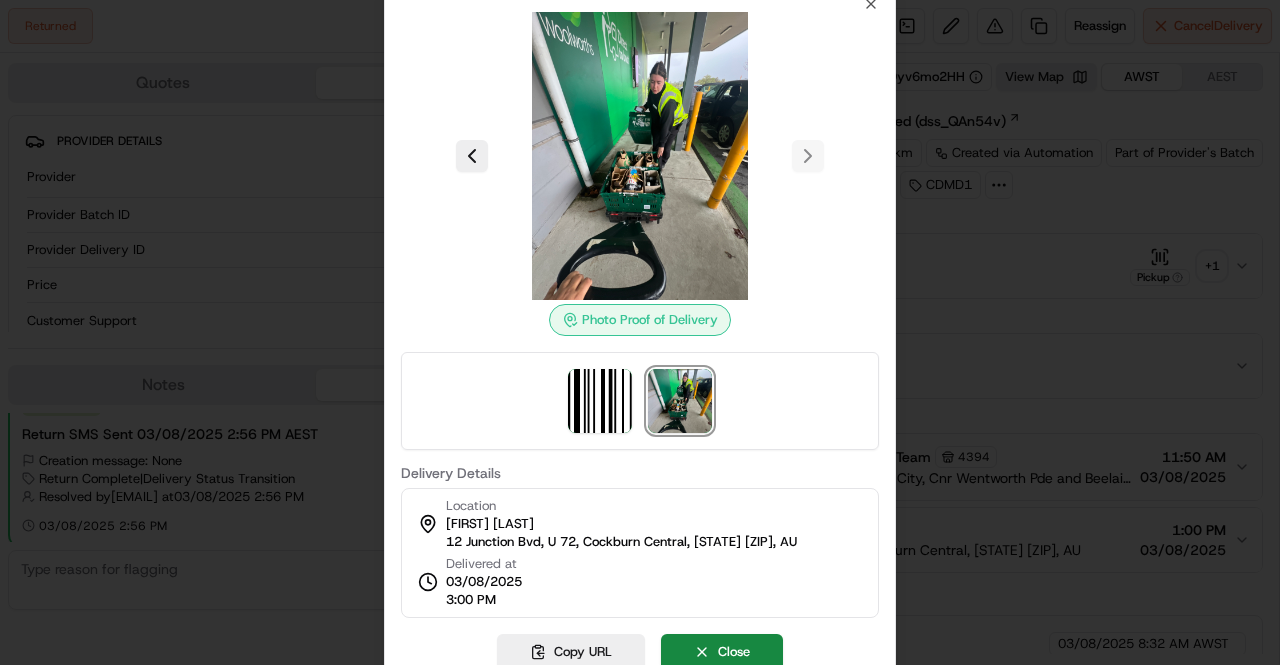 click at bounding box center (640, 332) 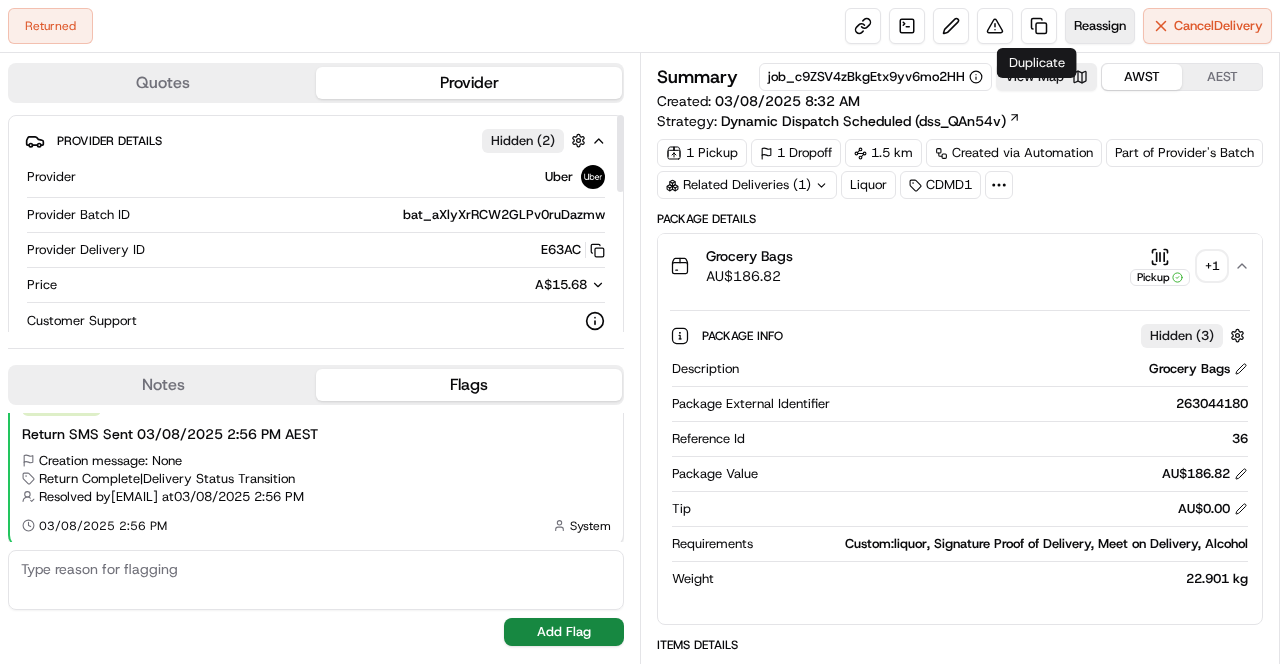 click on "Reassign" at bounding box center [1100, 26] 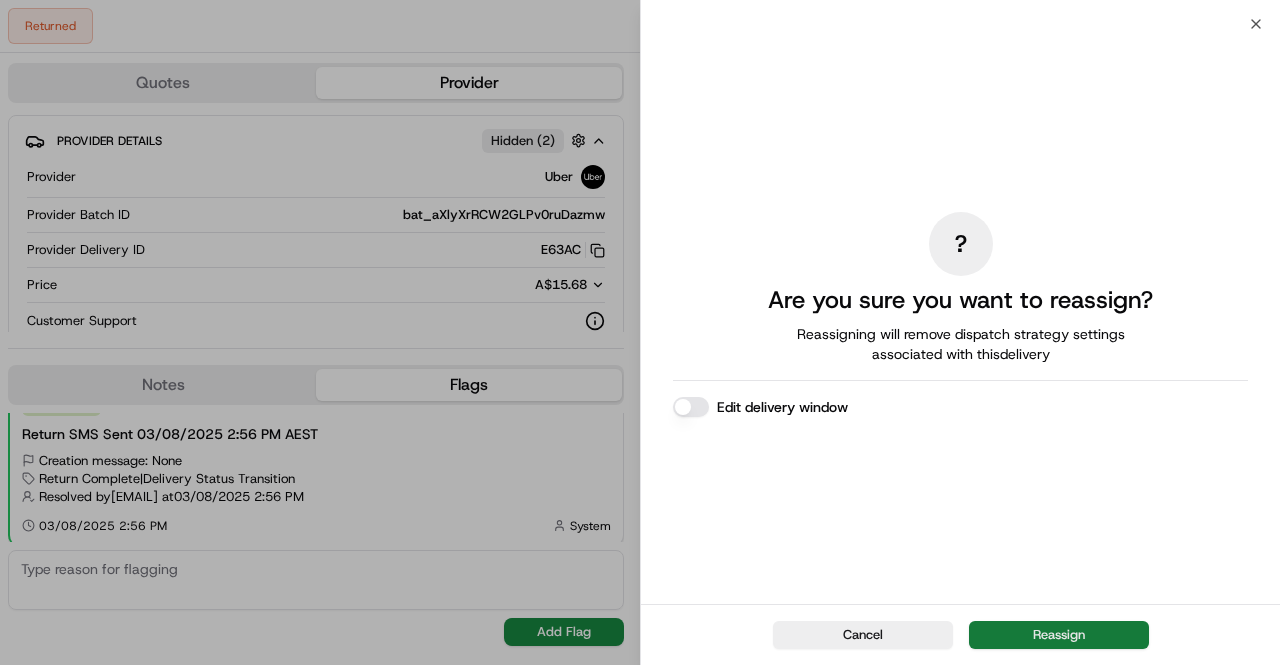 click on "Reassign" at bounding box center (1059, 635) 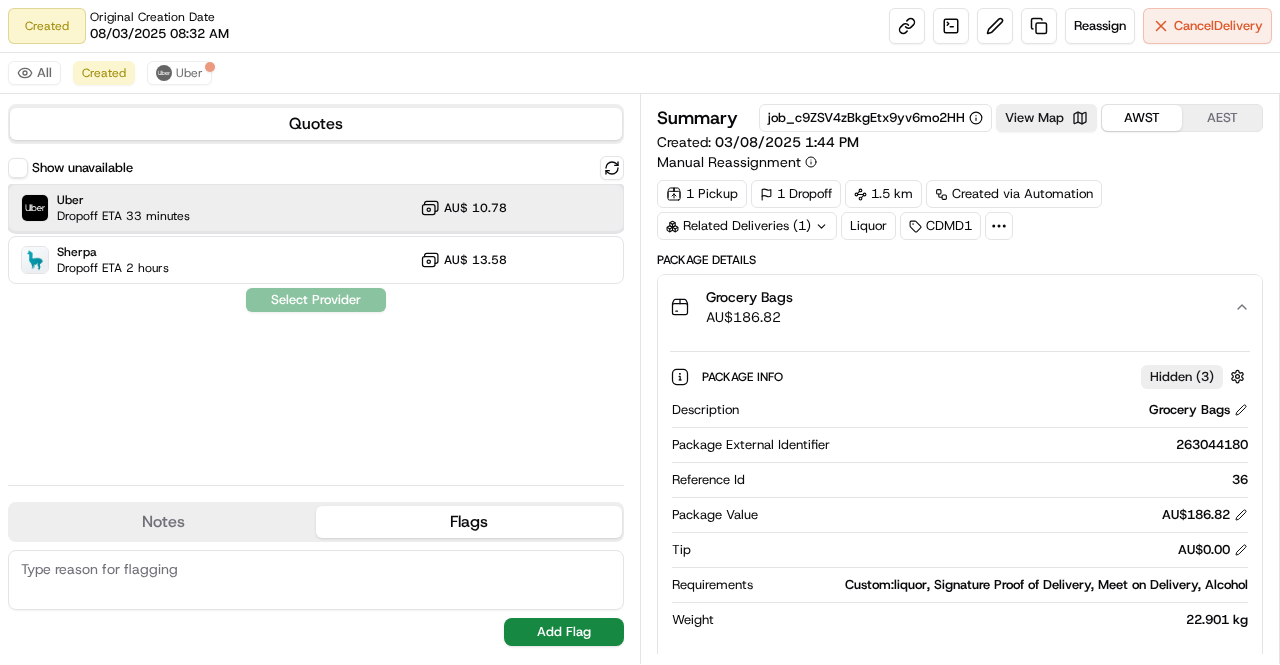 click on "Uber" at bounding box center (123, 200) 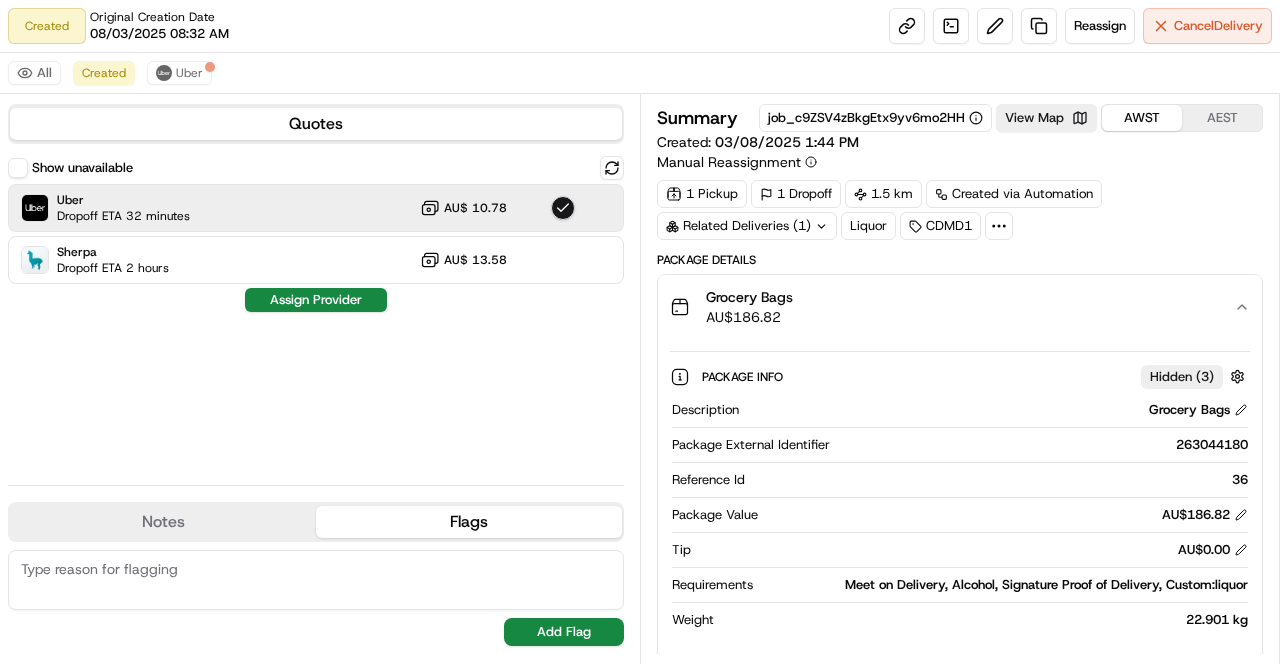 click on "Quotes Show unavailable Uber Dropoff ETA   32 minutes AU$   10.78 Sherpa Dropoff ETA   2 hours AU$   13.58 Assign Provider Notes Flags No results found Add Note No results found Add Flag" at bounding box center (320, 379) 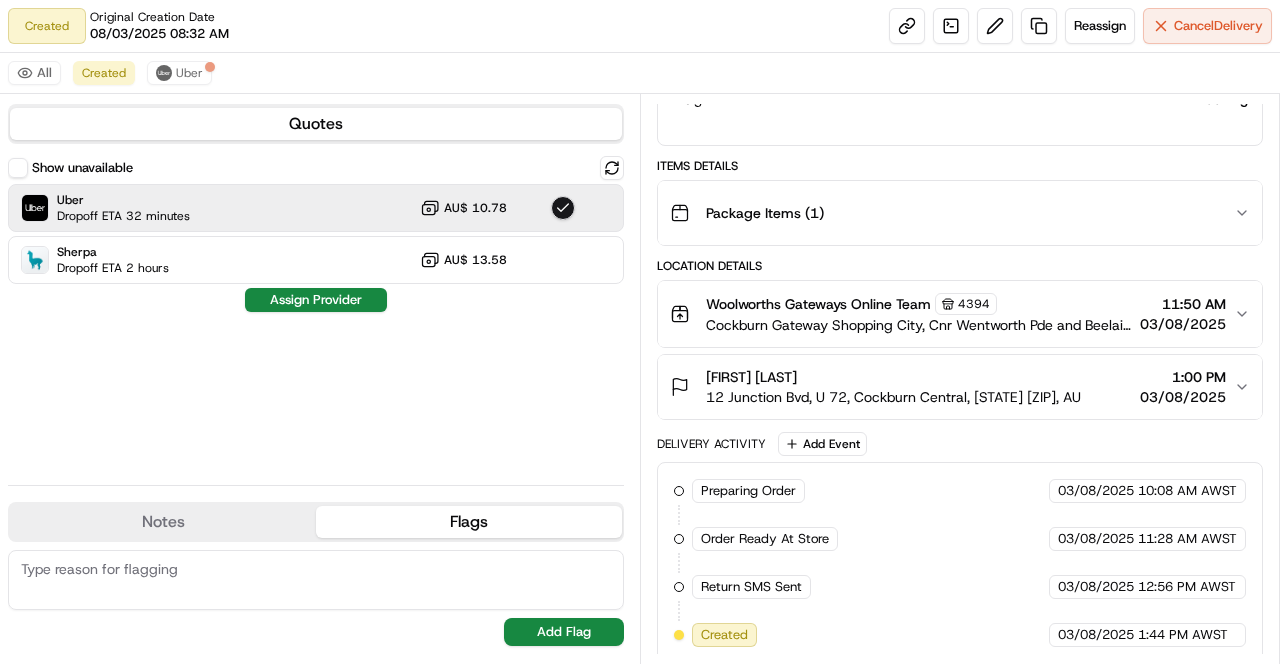 click on "Summary job_c9ZSV4zBkgEtx9yv6mo2HH View Map  AWST AEST Created:   03/08/2025 1:44 PM Manual Reassignment 1   Pickup 1   Dropoff 1.5 km Created via Automation Related Deliveries   (1) Liquor CDMD1 Package Details Grocery Bags AU$ 186.82 Package Info Hidden ( 3 ) Description Grocery Bags Package External Identifier 263044180 Reference Id 36 Package Value AU$ 186.82 Tip AU$ 0.00 Requirements Meet on Delivery, Alcohol, Signature Proof of Delivery, Custom:liquor Weight 22.901 kg Items Details Package Items ( 1 ) Location Details Woolworths Gateways Online Team 4394 Cockburn Gateway Shopping City, Cnr Wentworth Pde and Beelair Drive, Success, [STATE] [ZIP], AU 11:50 AM 03/08/2025  [FIRST] [LAST] 12 Junction Bvd, U 72, Cockburn Central, [STATE] [ZIP], AU 1:00 PM 03/08/2025 Delivery Activity Add Event Preparing Order HomeRun 03/08/2025 10:08 AM AWST Order Ready At Store HomeRun 03/08/2025 11:28 AM AWST Return SMS Sent HomeRun 03/08/2025 12:56 PM AWST Created 03/08/2025 1:44 PM AWST" at bounding box center (960, 379) 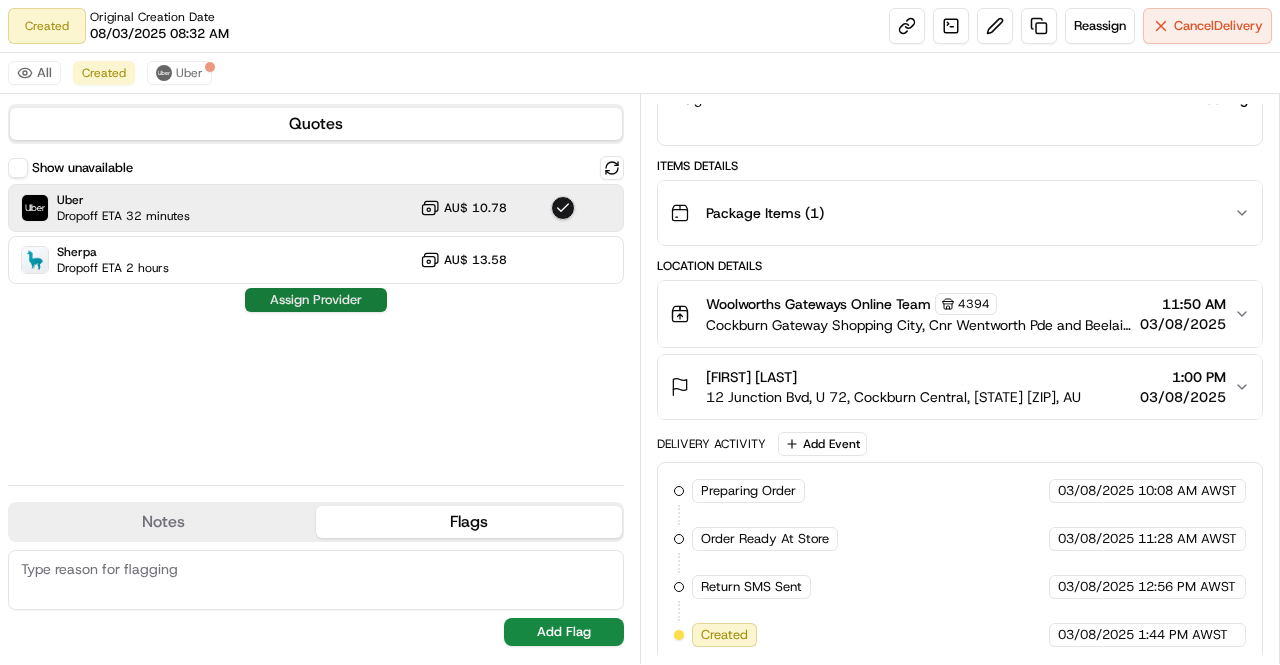 click on "Assign Provider" at bounding box center [316, 300] 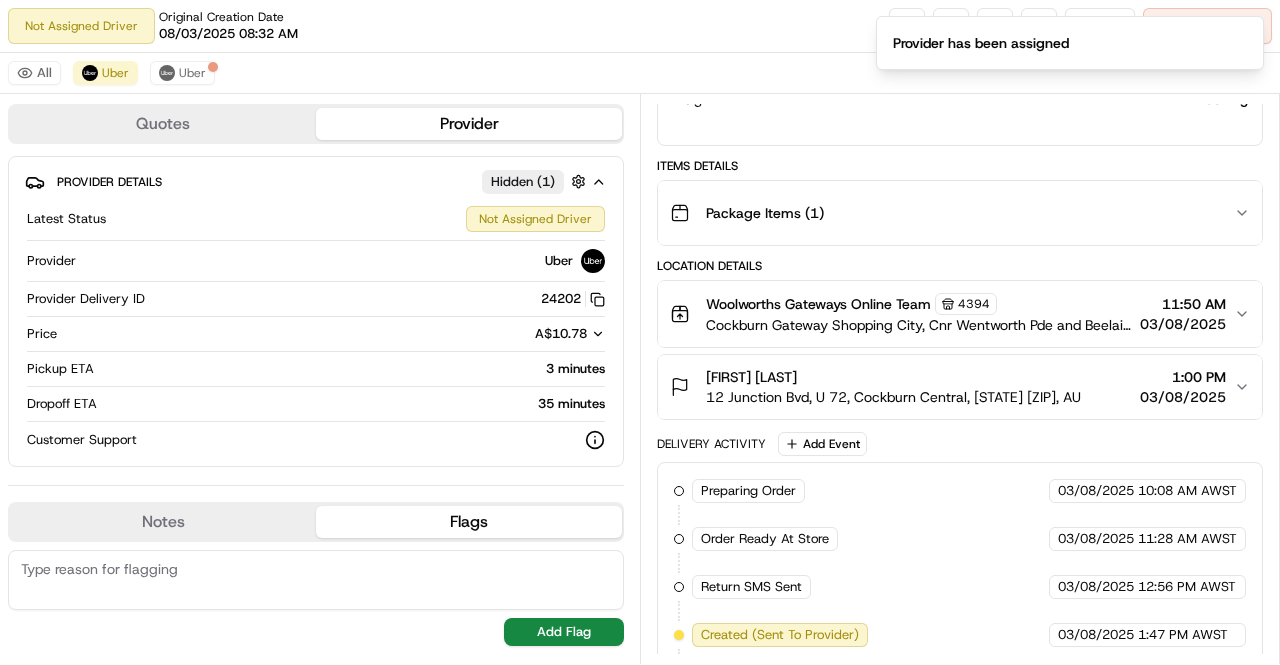 click on "Summary job_c9ZSV4zBkgEtx9yv6mo2HH View Map  AWST AEST Created:   03/08/2025 1:44 PM Manual Reassignment 1   Pickup 1   Dropoff 1.5 km Created via Automation Related Deliveries   (1) Liquor CDMD1 Package Details Grocery Bags AU$ 186.82 Pickup Package Info Hidden ( 3 ) Description Grocery Bags Package External Identifier 263044180 Reference Id 36 Package Value AU$ 186.82 Tip AU$ 0.00 Requirements Custom:liquor, Alcohol, Signature Proof of Delivery, Meet on Delivery Weight 22.901 kg Items Details Package Items ( 1 ) Location Details Woolworths Gateways Online Team 4394 Cockburn Gateway Shopping City, Cnr Wentworth Pde and Beelair Drive, Success, [STATE] [ZIP], AU 11:50 AM 03/08/2025  [FIRST] [LAST] 12 Junction Bvd, U 72, Cockburn Central, [STATE] [ZIP], AU 1:00 PM 03/08/2025 Delivery Activity Add Event Preparing Order HomeRun 03/08/2025 10:08 AM AWST Order Ready At Store HomeRun 03/08/2025 11:28 AM AWST Return SMS Sent HomeRun 03/08/2025 12:56 PM AWST Created (Sent To Provider) Uber 03/08/2025 1:47 PM AWST Uber 03/08/2025" at bounding box center [960, 379] 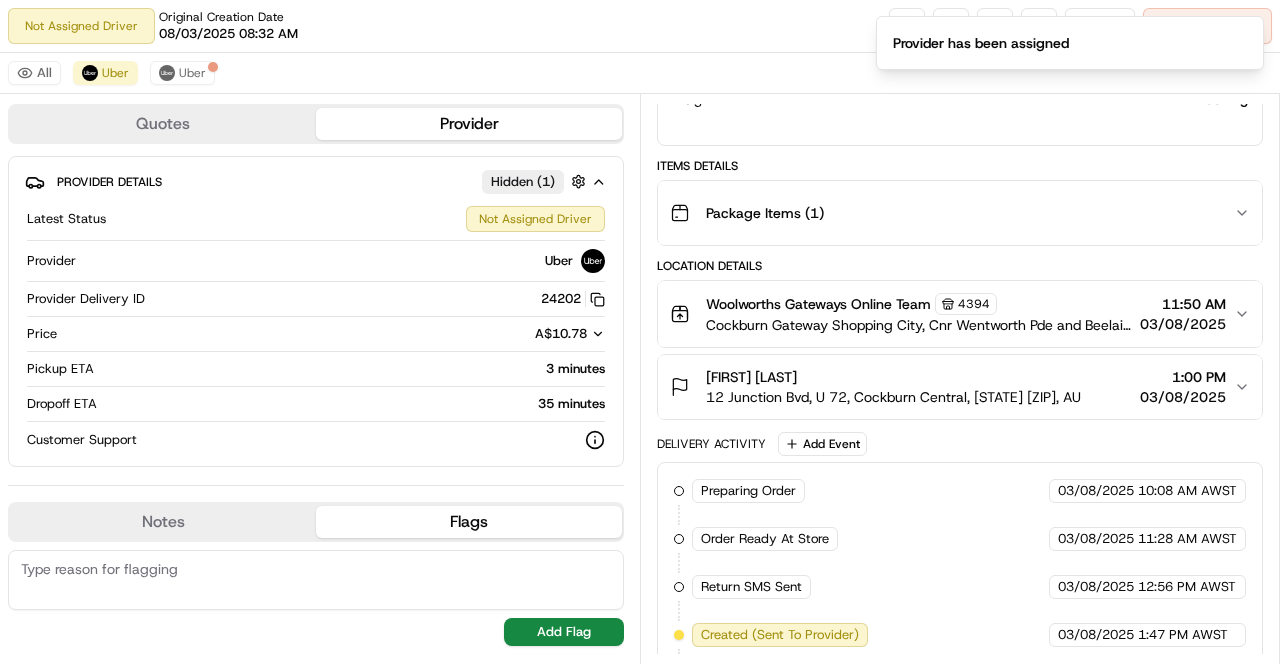 scroll, scrollTop: 568, scrollLeft: 0, axis: vertical 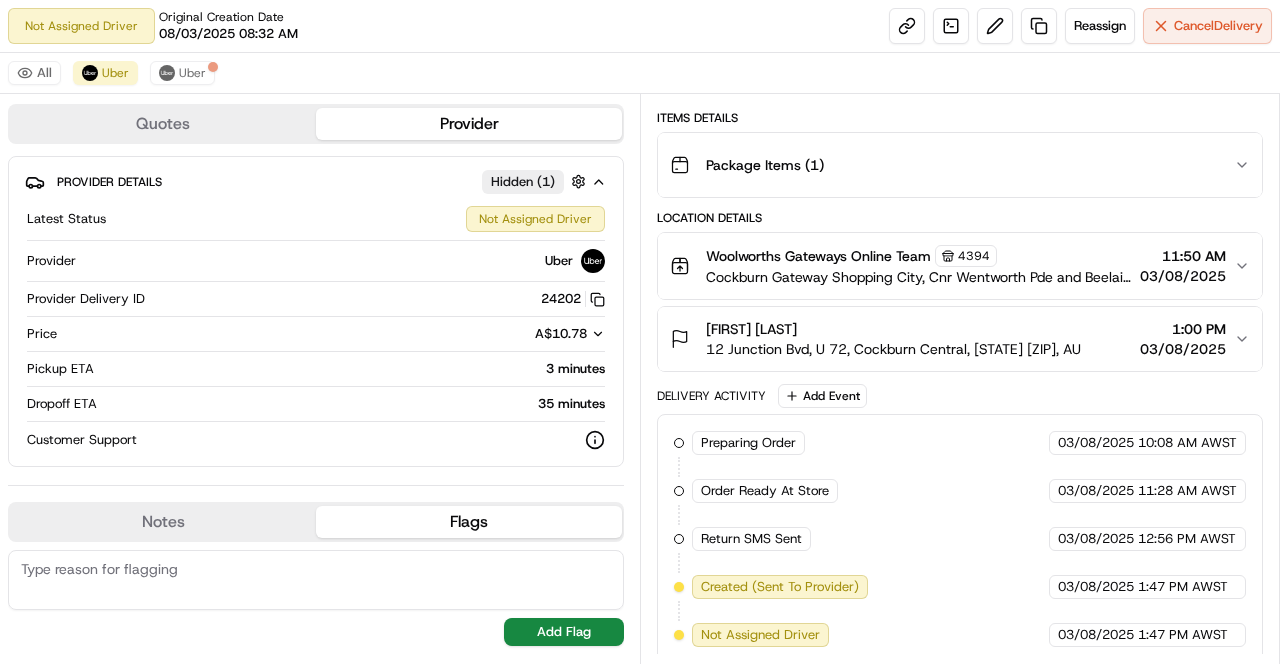 click on "Delivery Activity Add Event" at bounding box center [960, 396] 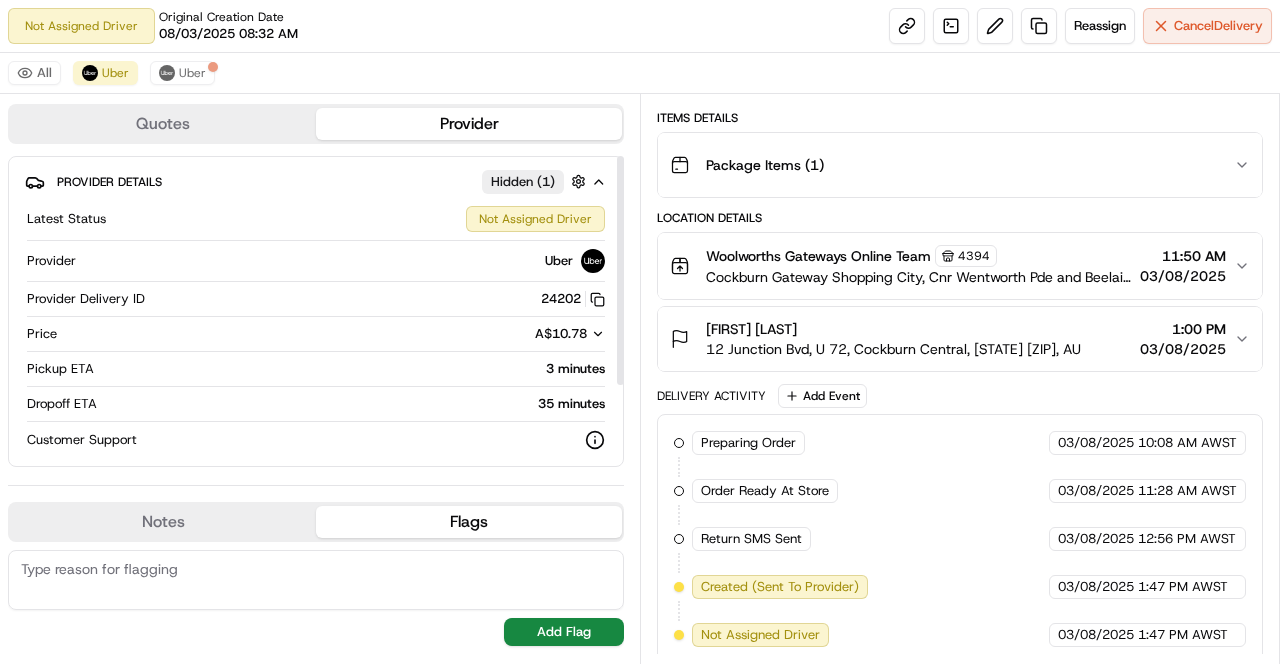 click on "Quotes Provider Provider Details Hidden ( 1 ) Latest Status Not Assigned Driver Provider Uber   Provider Delivery ID 24202 Copy  del_5EwD9CtNQHG6BeJHDAJCAg 24202 Price A$10.78 Pickup ETA 3 minutes Dropoff ETA 35 minutes Customer Support Driver information is not available yet. Notes Flags No results found Add Note No results found Add Flag" at bounding box center [320, 379] 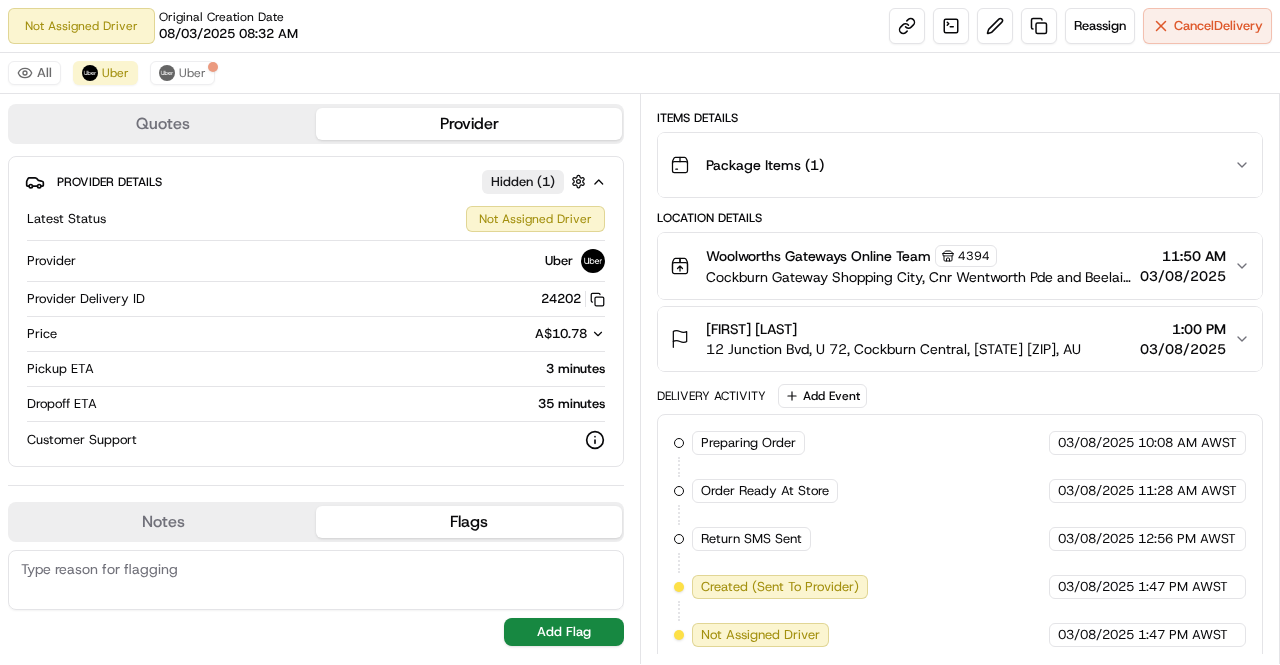 click on "Summary job_c9ZSV4zBkgEtx9yv6mo2HH View Map  AWST AEST Created:   03/08/2025 1:44 PM Manual Reassignment 1   Pickup 1   Dropoff 1.5 km Created via Automation Related Deliveries   (1) Liquor CDMD1 Package Details Grocery Bags AU$ 186.82 Pickup Package Info Hidden ( 3 ) Description Grocery Bags Package External Identifier 263044180 Reference Id 36 Package Value AU$ 186.82 Tip AU$ 0.00 Requirements Signature Proof of Delivery, Meet on Delivery, Custom:liquor, Alcohol Weight 22.901 kg Items Details Package Items ( 1 ) Location Details Woolworths Gateways Online Team 4394 Cockburn Gateway Shopping City, Cnr Wentworth Pde and Beelair Drive, Success, [STATE] [ZIP], AU 11:50 AM 03/08/2025  [FIRST] [LAST] 12 Junction Bvd, U 72, Cockburn Central, [STATE] [ZIP], AU 1:00 PM 03/08/2025 Delivery Activity Add Event Created (Sent To Provider) Uber 03/08/2025 1:47 PM AWST Uber 03/08/2025" at bounding box center (960, 379) 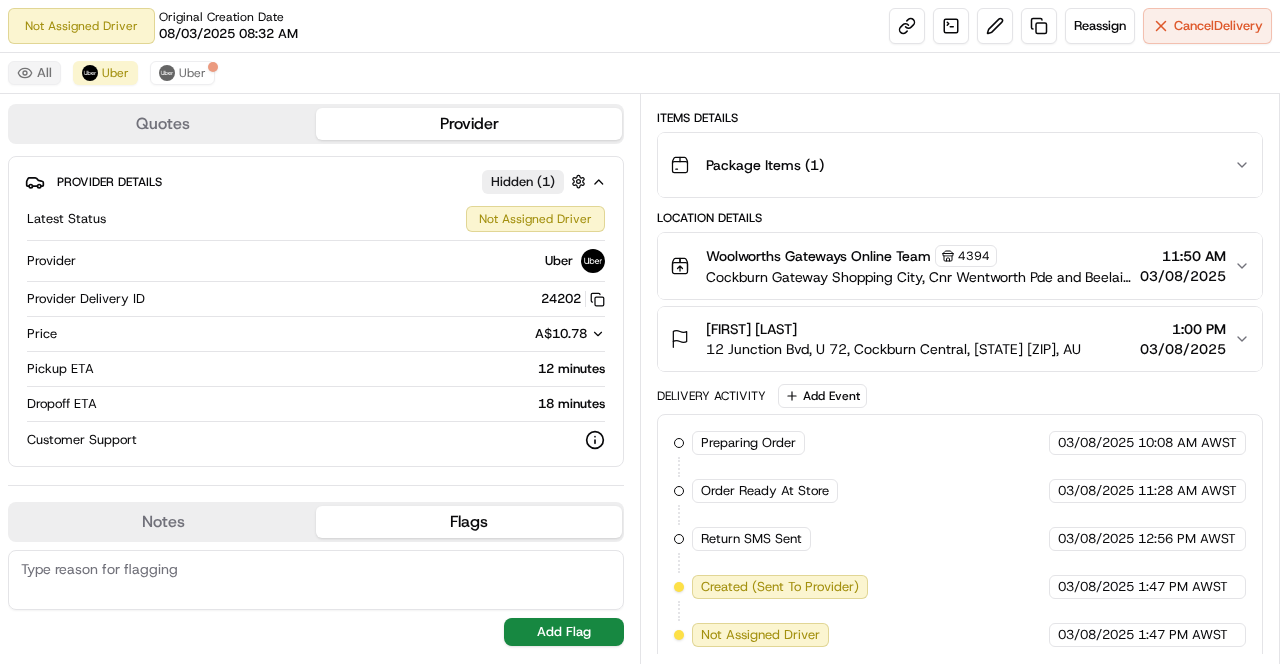 click on "All" at bounding box center [34, 73] 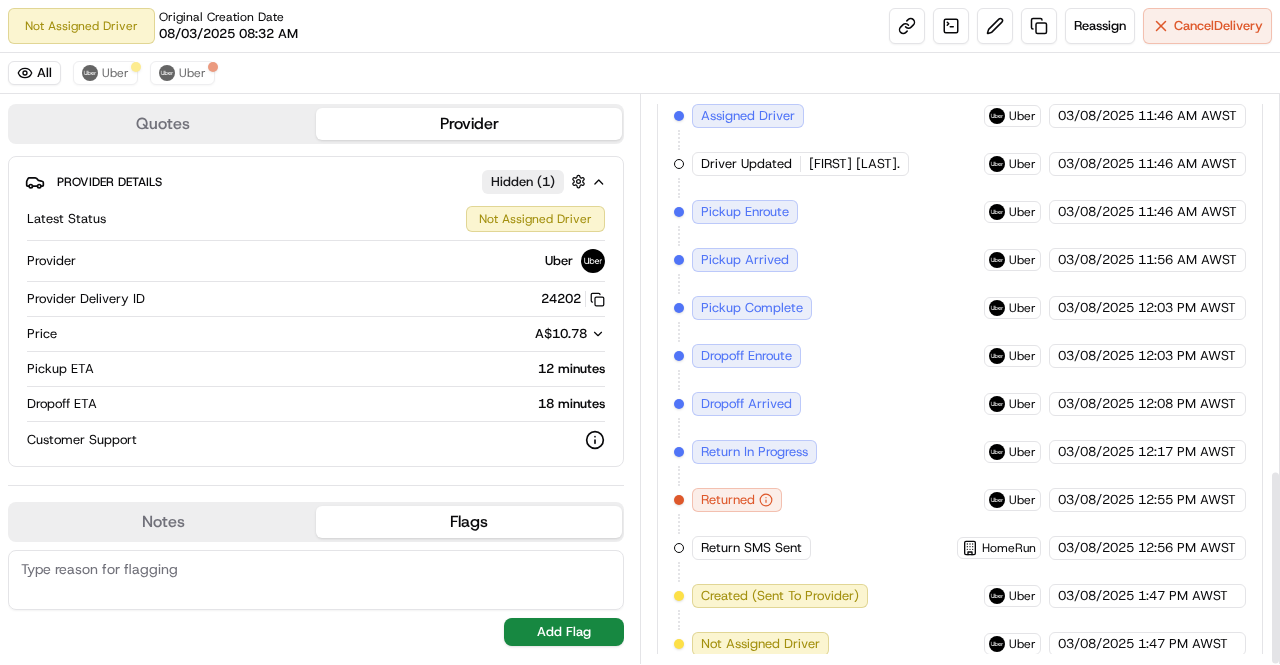 scroll, scrollTop: 1088, scrollLeft: 0, axis: vertical 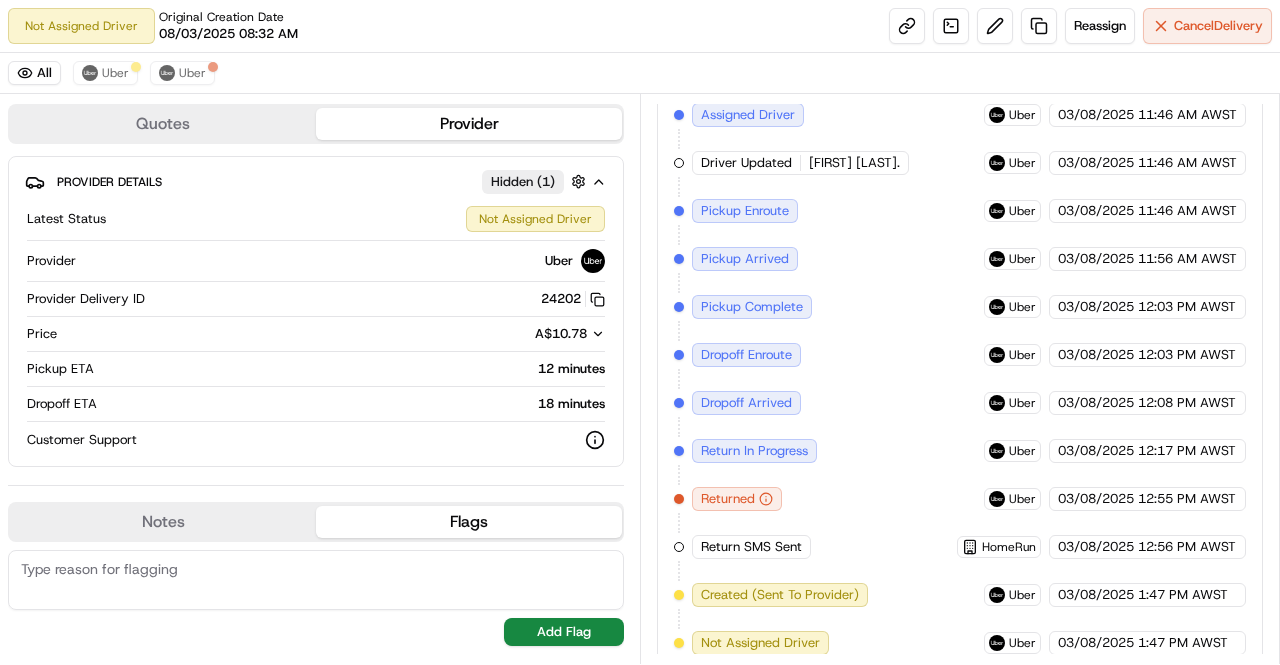 click on "Created (Sent To Provider) Uber 03/08/2025 8:32 AM AWST Not Assigned Driver Uber 03/08/2025 8:32 AM AWST Preparing Order HomeRun 03/08/2025 10:08 AM AWST Order Ready At Store HomeRun 03/08/2025 11:28 AM AWST Assigned Driver Uber 03/08/2025 11:46 AM AWST Driver Updated [FIRST] [LAST]. Uber 03/08/2025 11:46 AM AWST Pickup Enroute Uber 03/08/2025 11:46 AM AWST Pickup Arrived Uber 03/08/2025 11:56 AM AWST Pickup Complete Uber 03/08/2025 12:03 PM AWST Dropoff Enroute Uber 03/08/2025 12:03 PM AWST Dropoff Arrived Uber 03/08/2025 12:08 PM AWST Return In Progress Uber 03/08/2025 12:17 PM AWST Returned Uber 03/08/2025 12:55 PM AWST Return SMS Sent HomeRun 03/08/2025 12:56 PM AWST Created (Sent To Provider) Uber 03/08/2025 1:47 PM AWST Not Assigned Driver Uber 03/08/2025 1:47 PM AWST" at bounding box center (960, 283) 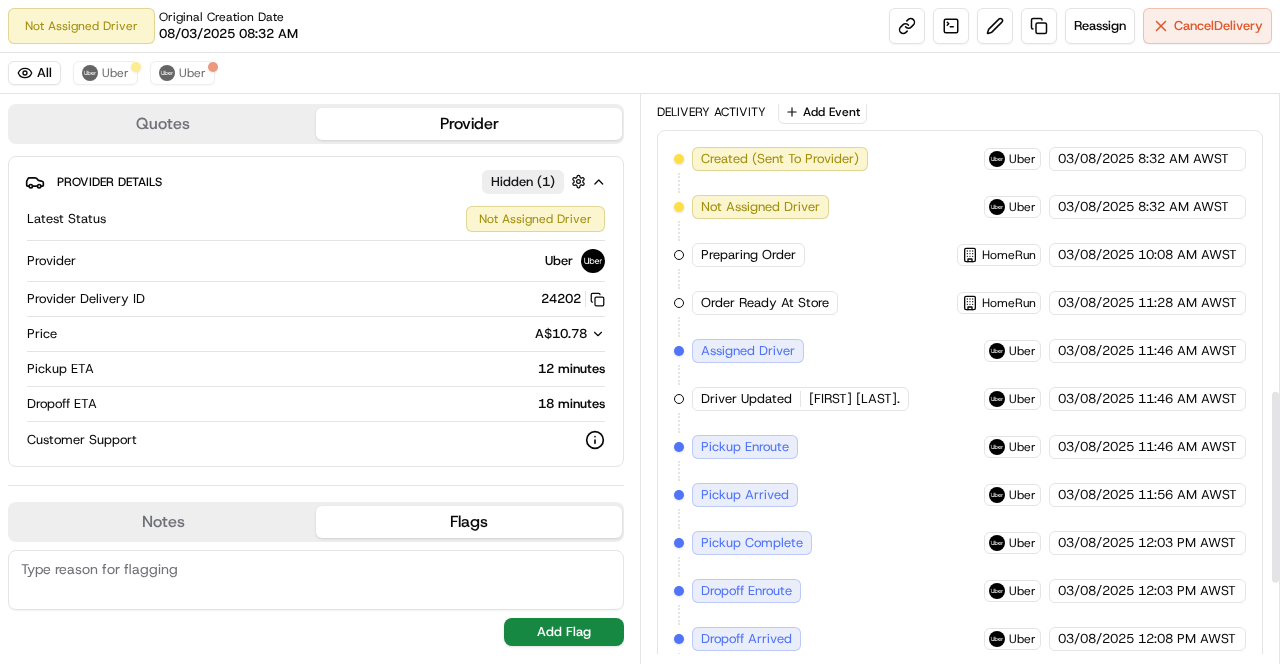 scroll, scrollTop: 850, scrollLeft: 0, axis: vertical 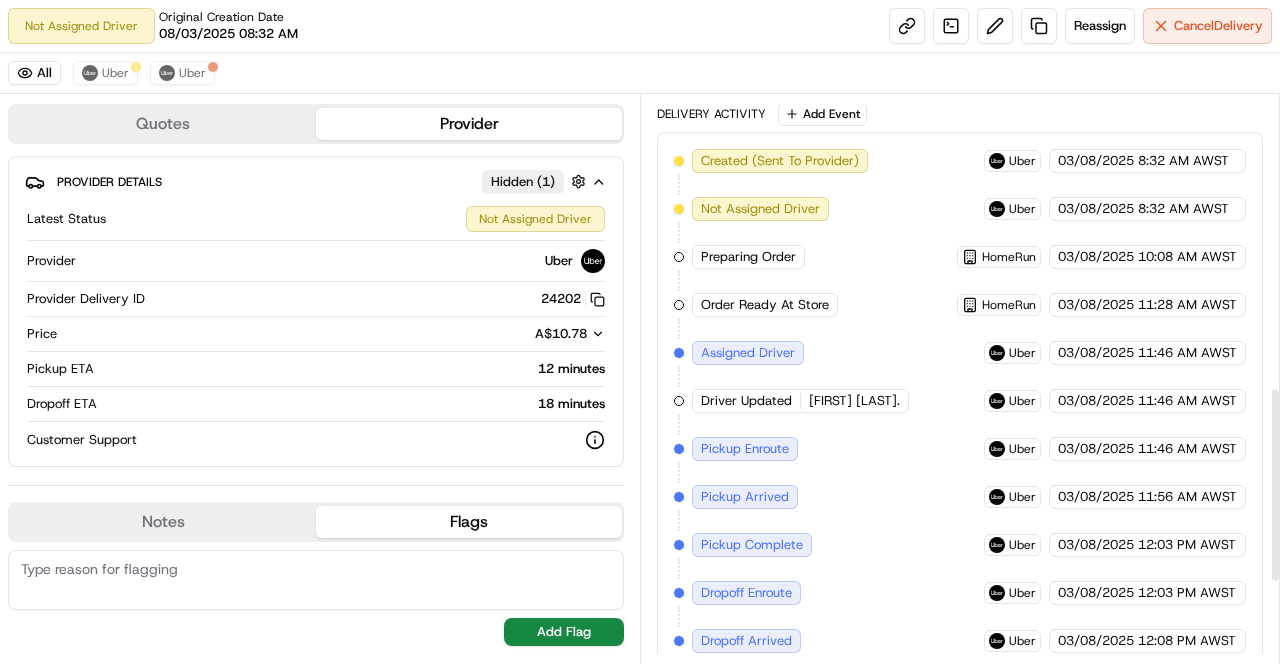 click on "Created (Sent To Provider) Uber 03/08/2025 8:32 AM AWST Not Assigned Driver Uber 03/08/2025 8:32 AM AWST Preparing Order HomeRun 03/08/2025 10:08 AM AWST Order Ready At Store HomeRun 03/08/2025 11:28 AM AWST Assigned Driver Uber 03/08/2025 11:46 AM AWST Driver Updated [FIRST] [LAST]. Uber 03/08/2025 11:46 AM AWST Pickup Enroute Uber 03/08/2025 11:46 AM AWST Pickup Arrived Uber 03/08/2025 11:56 AM AWST Pickup Complete Uber 03/08/2025 12:03 PM AWST Dropoff Enroute Uber 03/08/2025 12:03 PM AWST Dropoff Arrived Uber 03/08/2025 12:08 PM AWST Return In Progress Uber 03/08/2025 12:17 PM AWST Returned Uber 03/08/2025 12:55 PM AWST Return SMS Sent HomeRun 03/08/2025 12:56 PM AWST Created (Sent To Provider) Uber 03/08/2025 1:47 PM AWST Not Assigned Driver Uber 03/08/2025 1:47 PM AWST" at bounding box center [960, 521] 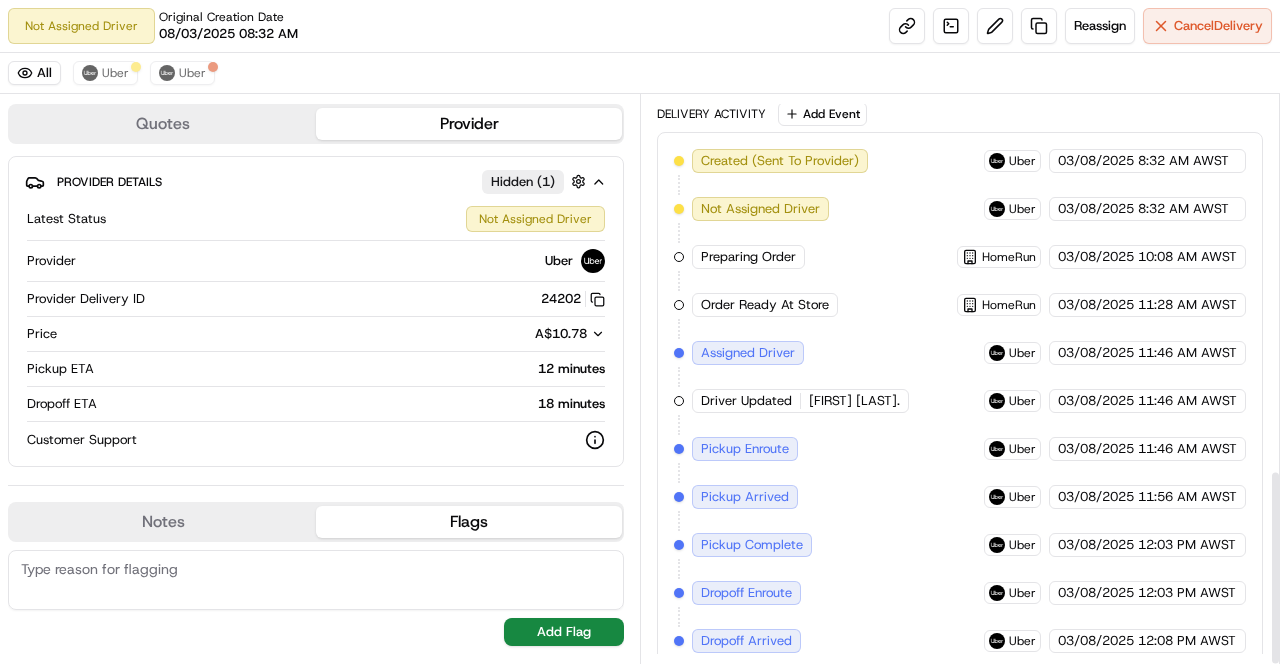 scroll, scrollTop: 1088, scrollLeft: 0, axis: vertical 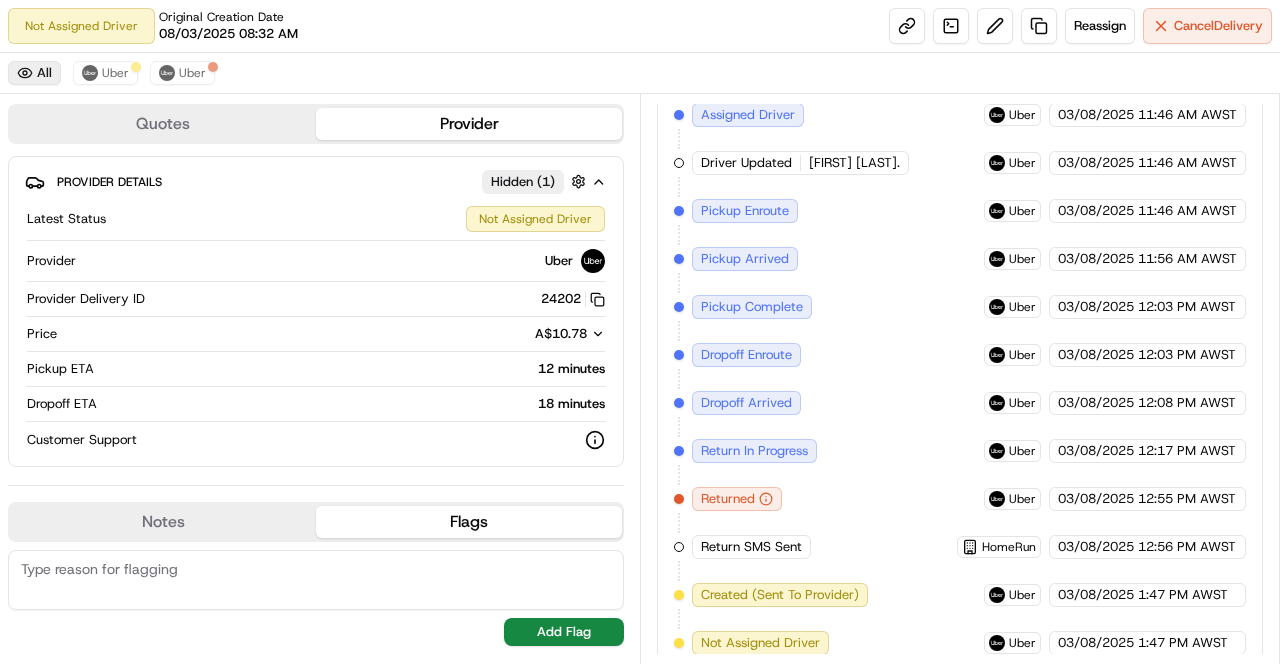 click on "All" at bounding box center [34, 73] 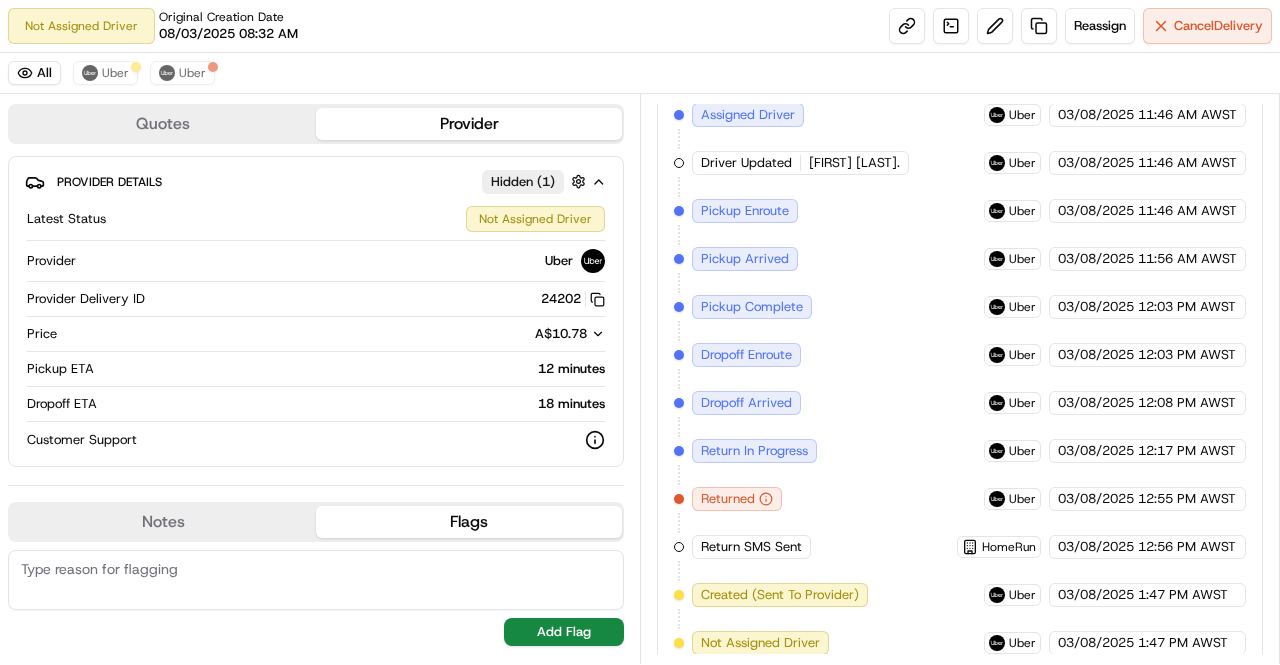 click on "Summary job_c9ZSV4zBkgEtx9yv6mo2HH View Map  AWST AEST Created:   03/08/2025 8:32 AM Manual Reassignment 1   Pickup 1   Dropoff 1.5 km Created via Automation Related Deliveries   (1) Liquor CDMD1 Package Details Grocery Bags AU$ 186.82 Pickup Package Info Hidden ( 3 ) Description Grocery Bags Package External Identifier 263044180 Reference Id 36 Package Value AU$ 186.82 Tip AU$ 0.00 Requirements Alcohol, Meet on Delivery, Custom:liquor, Signature Proof of Delivery Weight 22.901 kg Items Details Package Items ( 1 ) Location Details Woolworths Gateways Online Team 4394 Cockburn Gateway Shopping City, Cnr Wentworth Pde and Beelair Drive, Success, [STATE] [ZIP], AU 11:50 AM 03/08/2025  [FIRST] [LAST] 12 Junction Bvd, U 72, Cockburn Central, [STATE] [ZIP], AU 1:00 PM 03/08/2025 Delivery Activity Add Event Created (Sent To Provider) Uber 03/08/2025 8:32 AM AWST Not Assigned Driver Uber 03/08/2025 8:32 AM AWST Preparing Order HomeRun 03/08/2025 10:08 AM AWST Order Ready At Store HomeRun 03/08/2025 11:28 AM AWST Assigned Driver" at bounding box center (960, 379) 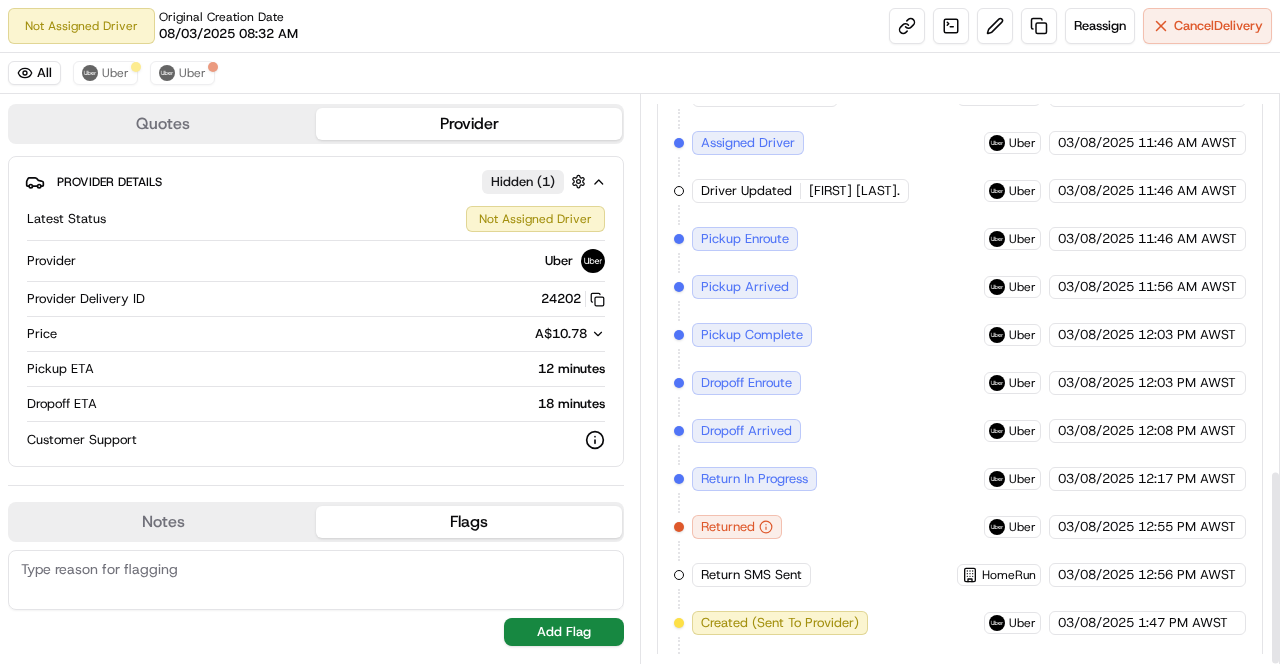 scroll, scrollTop: 1088, scrollLeft: 0, axis: vertical 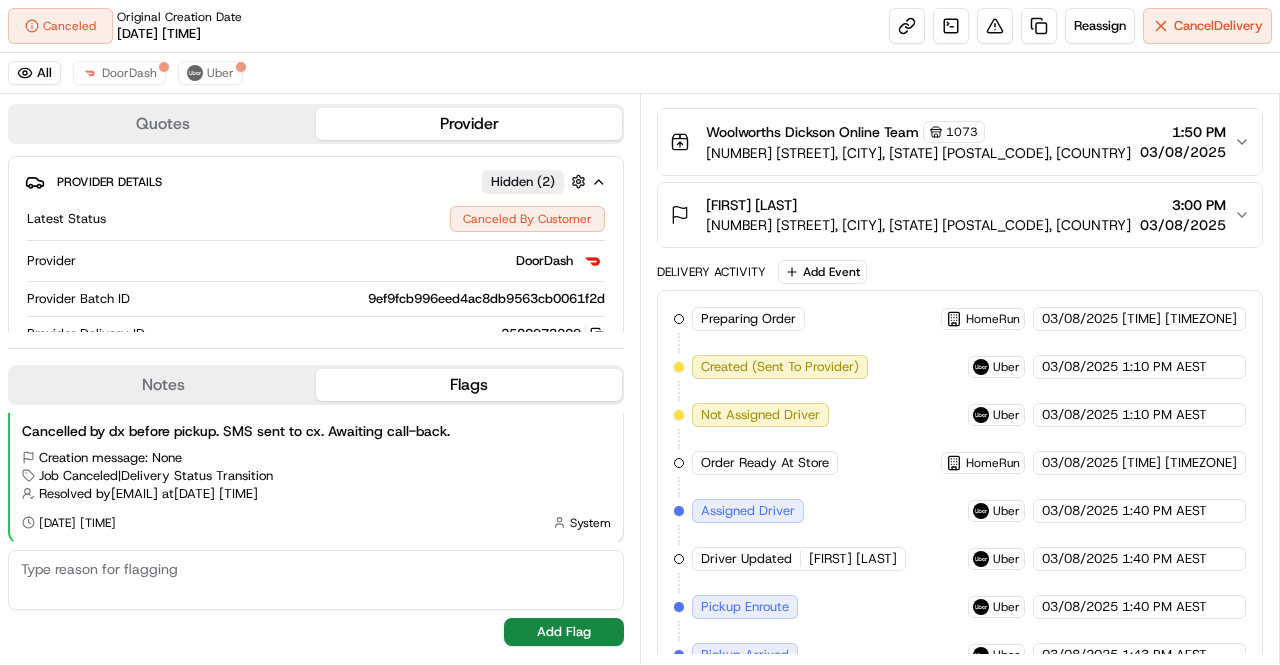 click on "Delivery Activity Add Event" at bounding box center (960, 272) 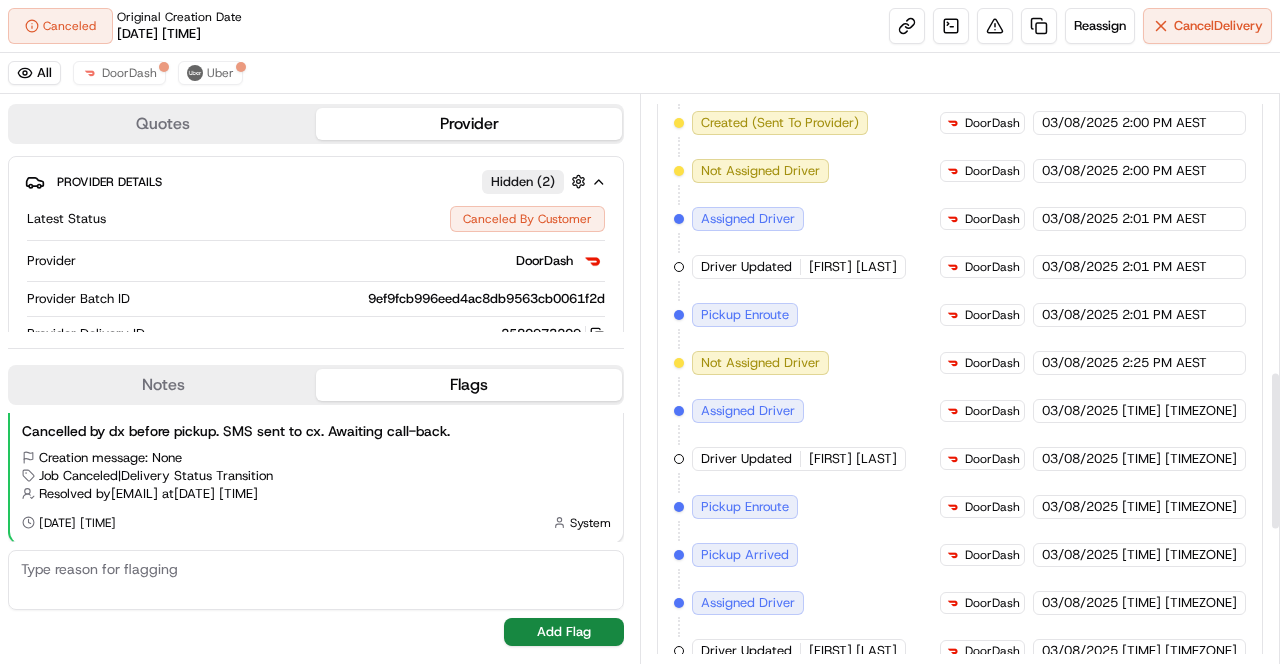 scroll, scrollTop: 991, scrollLeft: 0, axis: vertical 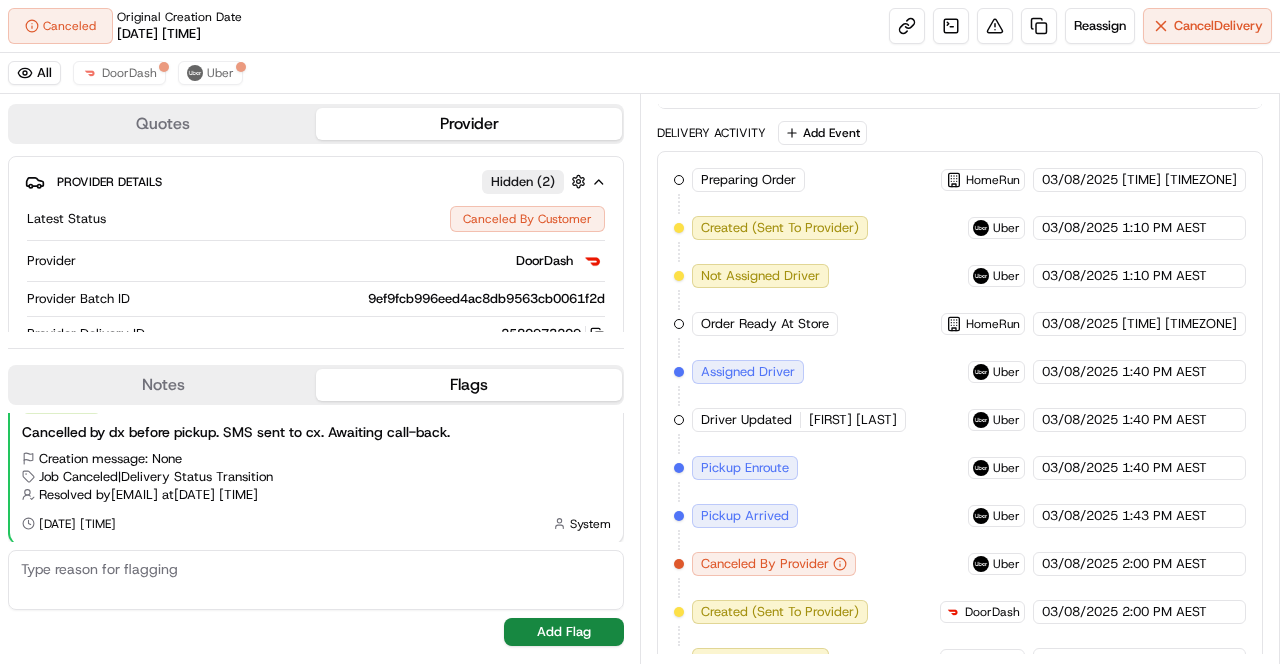 click on "Preparing Order HomeRun 03/08/2025 12:09 PM AEST Created (Sent To Provider) Uber 03/08/2025 1:10 PM AEST Not Assigned Driver Uber 03/08/2025 1:10 PM AEST Order Ready At Store HomeRun 03/08/2025 1:16 PM AEST Assigned Driver Uber 03/08/2025 1:40 PM AEST Driver Updated HAPPY H. Uber 03/08/2025 1:40 PM AEST Pickup Enroute Uber 03/08/2025 1:40 PM AEST Pickup Arrived Uber 03/08/2025 1:43 PM AEST Canceled By Provider Uber 03/08/2025 2:00 PM AEST Created (Sent To Provider) DoorDash 03/08/2025 2:00 PM AEST Not Assigned Driver DoorDash 03/08/2025 2:00 PM AEST Assigned Driver DoorDash 03/08/2025 2:01 PM AEST Driver Updated Muhammad B. DoorDash 03/08/2025 2:01 PM AEST Pickup Enroute DoorDash 03/08/2025 2:01 PM AEST Not Assigned Driver DoorDash 03/08/2025 2:25 PM AEST Assigned Driver DoorDash 03/08/2025 2:27 PM AEST Driver Updated Nanzhang Z. DoorDash 03/08/2025 2:27 PM AEST Pickup Enroute DoorDash 03/08/2025 2:27 PM AEST Pickup Arrived DoorDash 03/08/2025 2:27 PM AEST Assigned Driver DoorDash 03/08/2025 2:36 PM AEST" at bounding box center [960, 900] 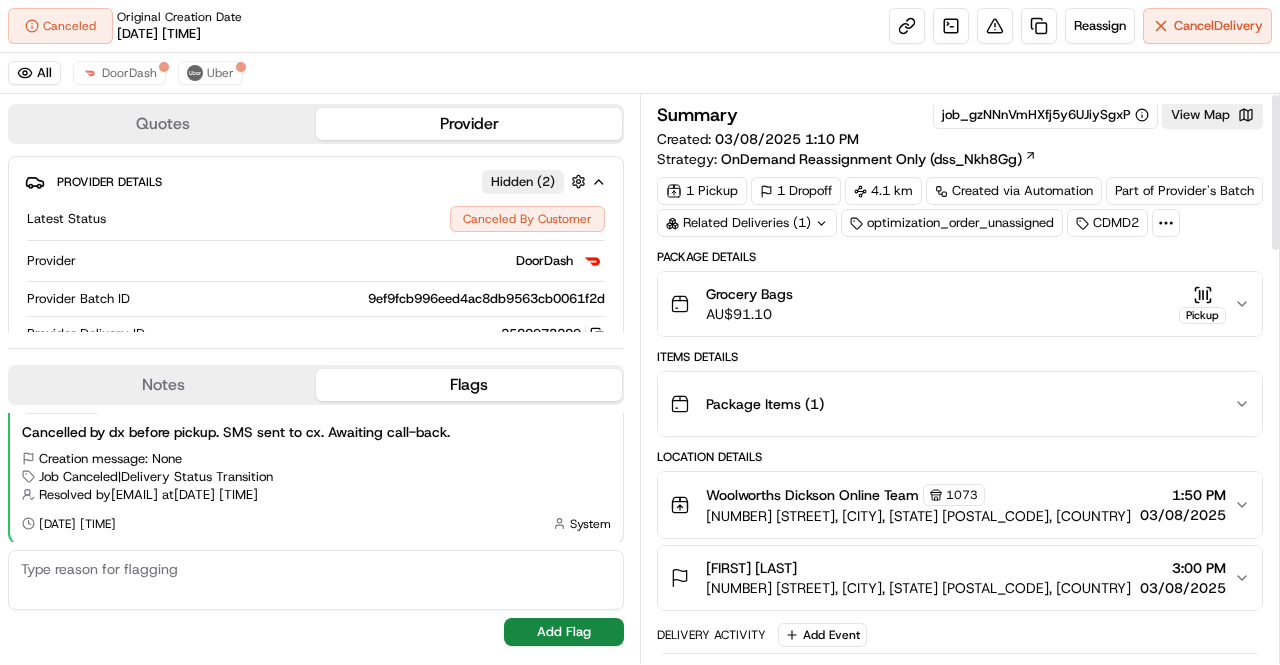scroll, scrollTop: 0, scrollLeft: 0, axis: both 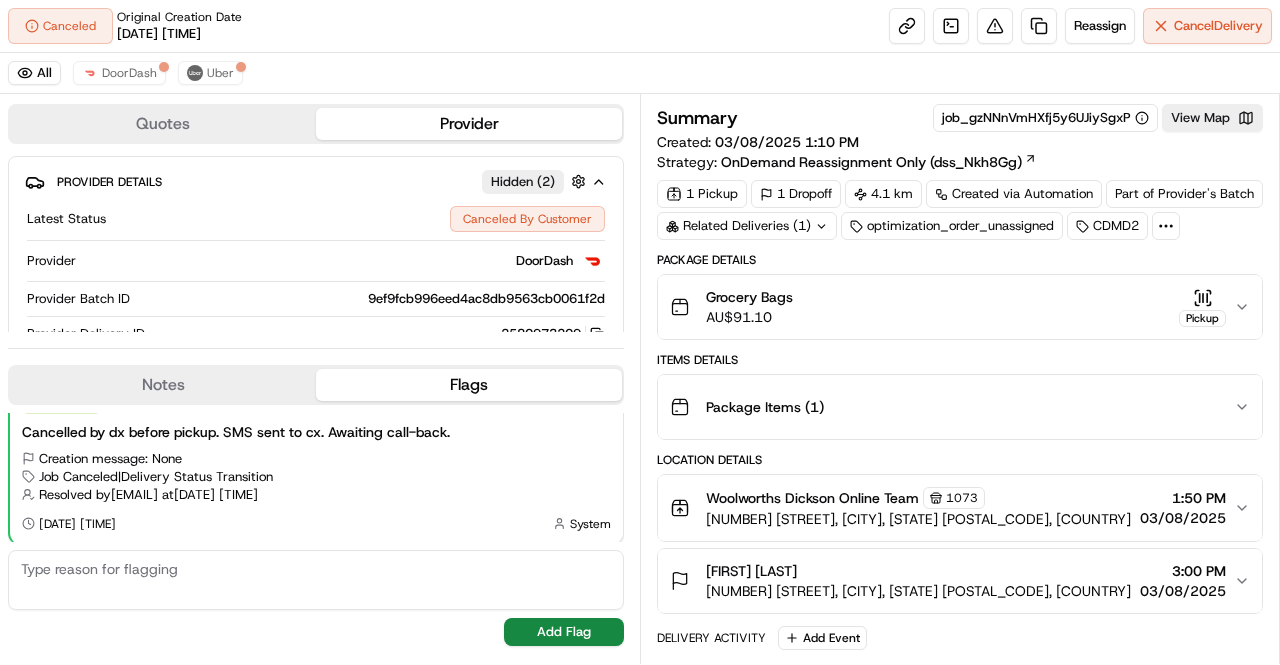 click on "Location Details" at bounding box center (960, 460) 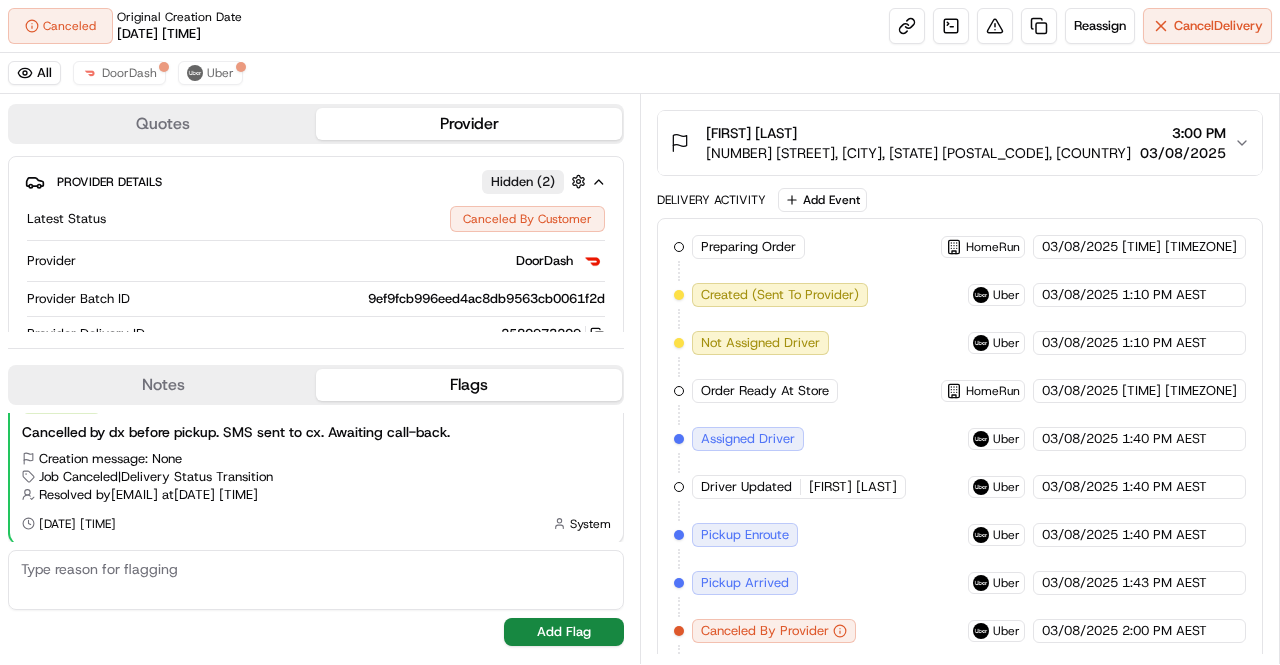 scroll, scrollTop: 646, scrollLeft: 0, axis: vertical 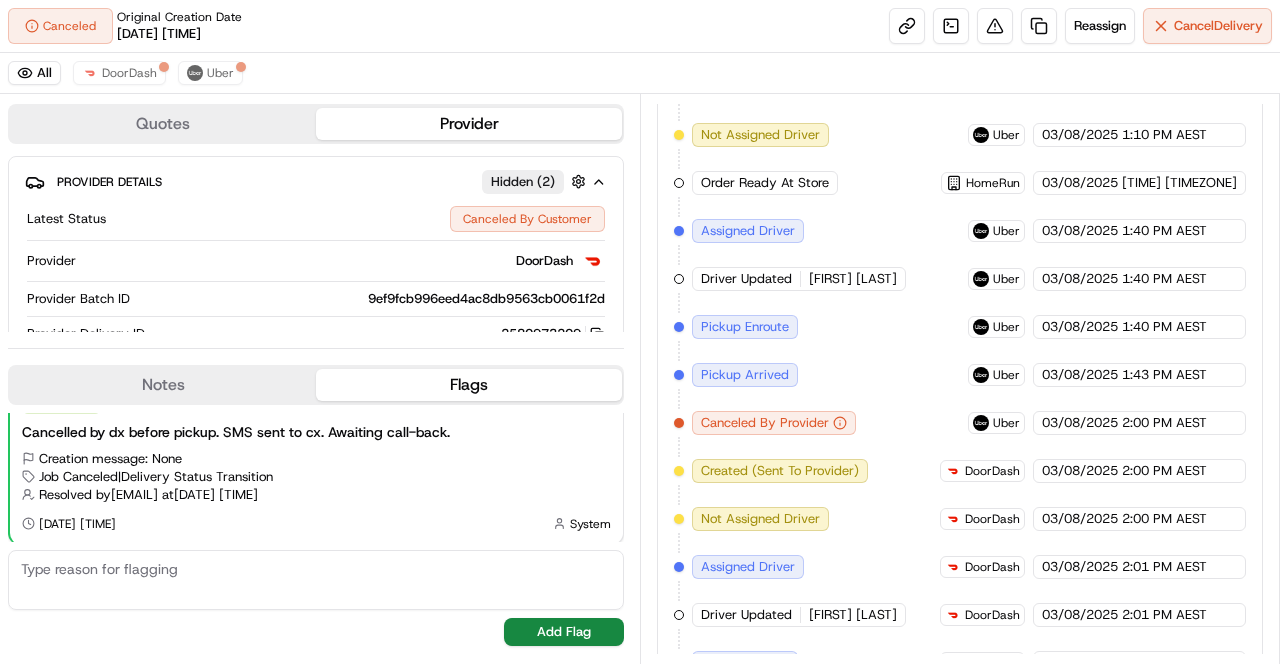 click on "Preparing Order HomeRun 03/08/2025 12:09 PM AEST Created (Sent To Provider) Uber 03/08/2025 1:10 PM AEST Not Assigned Driver Uber 03/08/2025 1:10 PM AEST Order Ready At Store HomeRun 03/08/2025 1:16 PM AEST Assigned Driver Uber 03/08/2025 1:40 PM AEST Driver Updated HAPPY H. Uber 03/08/2025 1:40 PM AEST Pickup Enroute Uber 03/08/2025 1:40 PM AEST Pickup Arrived Uber 03/08/2025 1:43 PM AEST Canceled By Provider Uber 03/08/2025 2:00 PM AEST Created (Sent To Provider) DoorDash 03/08/2025 2:00 PM AEST Not Assigned Driver DoorDash 03/08/2025 2:00 PM AEST Assigned Driver DoorDash 03/08/2025 2:01 PM AEST Driver Updated Muhammad B. DoorDash 03/08/2025 2:01 PM AEST Pickup Enroute DoorDash 03/08/2025 2:01 PM AEST Not Assigned Driver DoorDash 03/08/2025 2:25 PM AEST Assigned Driver DoorDash 03/08/2025 2:27 PM AEST Driver Updated Nanzhang Z. DoorDash 03/08/2025 2:27 PM AEST Pickup Enroute DoorDash 03/08/2025 2:27 PM AEST Pickup Arrived DoorDash 03/08/2025 2:27 PM AEST Assigned Driver DoorDash 03/08/2025 2:36 PM AEST" at bounding box center [960, 759] 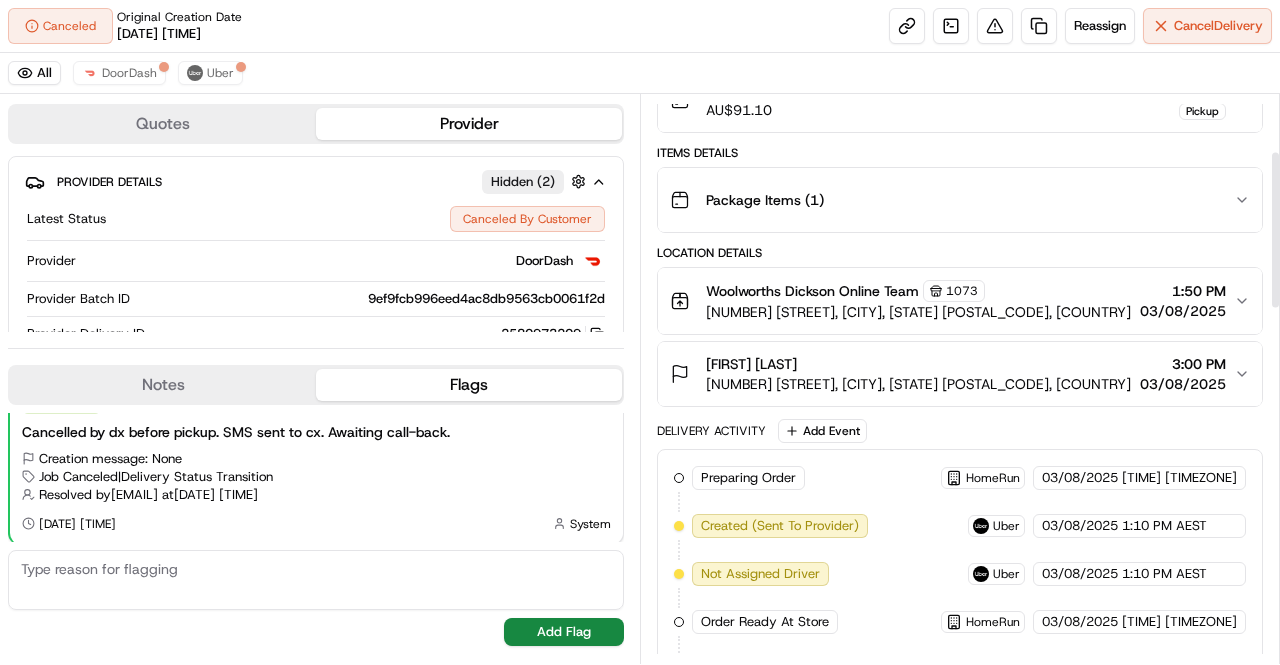 scroll, scrollTop: 0, scrollLeft: 0, axis: both 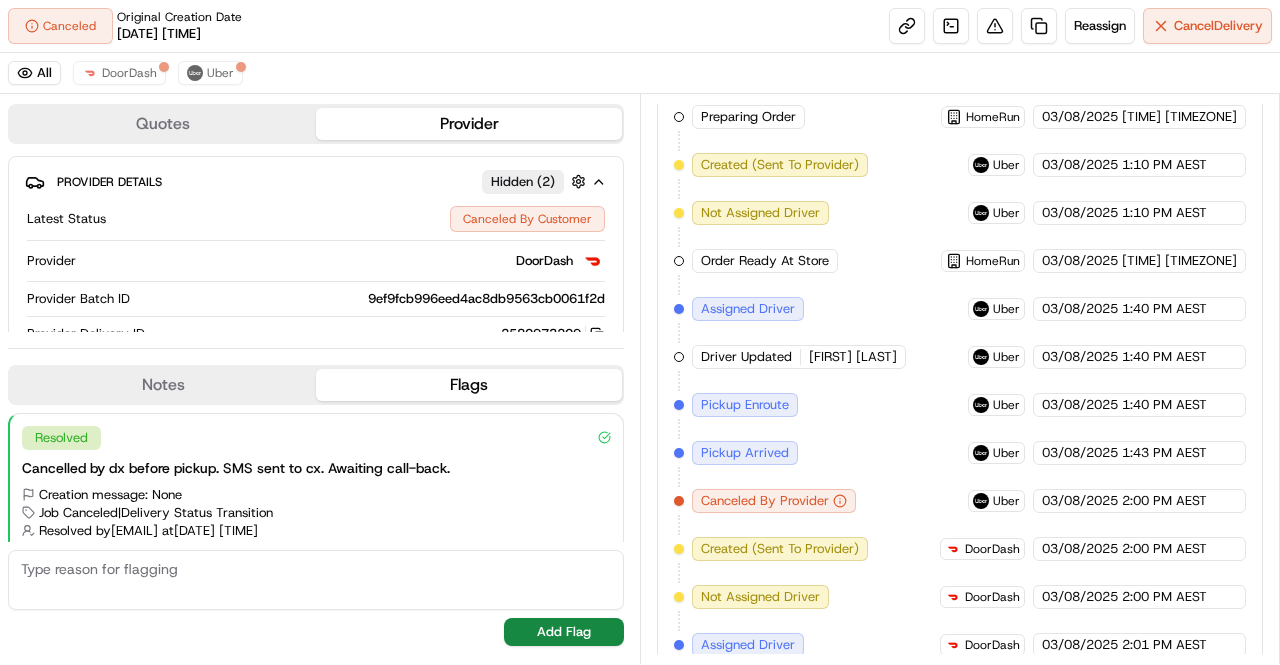 click on "Preparing Order HomeRun 03/08/2025 12:09 PM AEST Created (Sent To Provider) Uber 03/08/2025 1:10 PM AEST Not Assigned Driver Uber 03/08/2025 1:10 PM AEST Order Ready At Store HomeRun 03/08/2025 1:16 PM AEST Assigned Driver Uber 03/08/2025 1:40 PM AEST Driver Updated HAPPY H. Uber 03/08/2025 1:40 PM AEST Pickup Enroute Uber 03/08/2025 1:40 PM AEST Pickup Arrived Uber 03/08/2025 1:43 PM AEST Canceled By Provider Uber 03/08/2025 2:00 PM AEST Created (Sent To Provider) DoorDash 03/08/2025 2:00 PM AEST Not Assigned Driver DoorDash 03/08/2025 2:00 PM AEST Assigned Driver DoorDash 03/08/2025 2:01 PM AEST Driver Updated Muhammad B. DoorDash 03/08/2025 2:01 PM AEST Pickup Enroute DoorDash 03/08/2025 2:01 PM AEST Not Assigned Driver DoorDash 03/08/2025 2:25 PM AEST Assigned Driver DoorDash 03/08/2025 2:27 PM AEST Driver Updated Nanzhang Z. DoorDash 03/08/2025 2:27 PM AEST Pickup Enroute DoorDash 03/08/2025 2:27 PM AEST Pickup Arrived DoorDash 03/08/2025 2:27 PM AEST Assigned Driver DoorDash 03/08/2025 2:36 PM AEST" at bounding box center (960, 837) 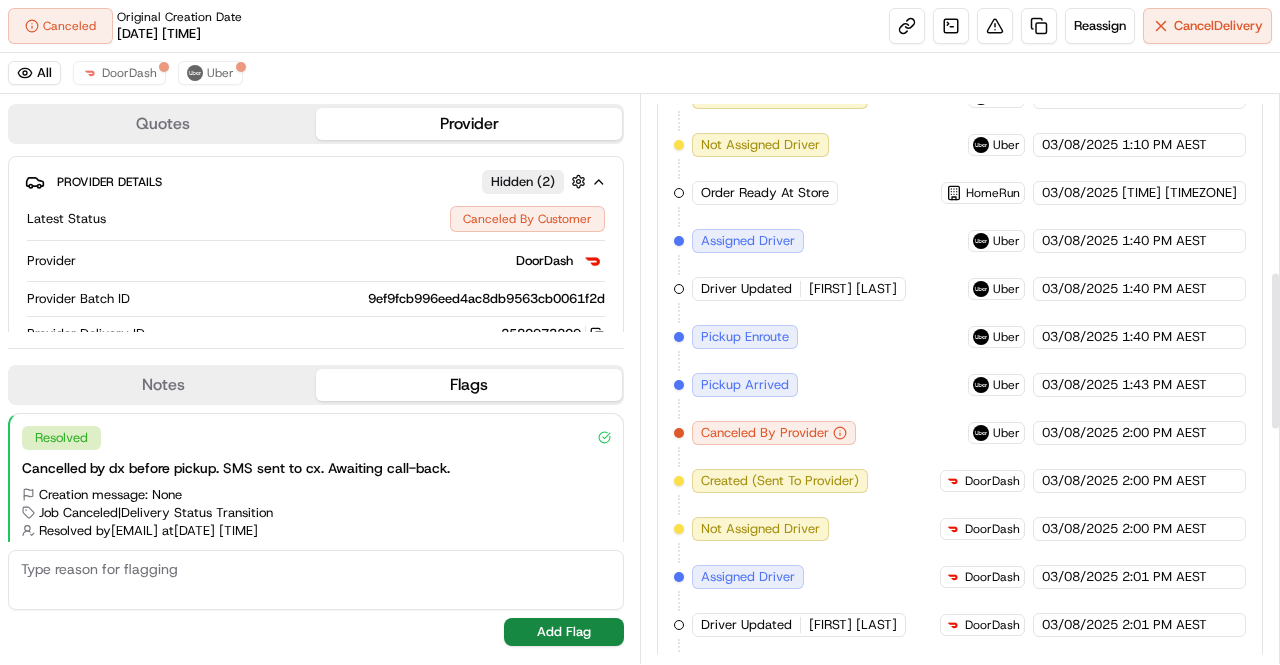 scroll, scrollTop: 637, scrollLeft: 0, axis: vertical 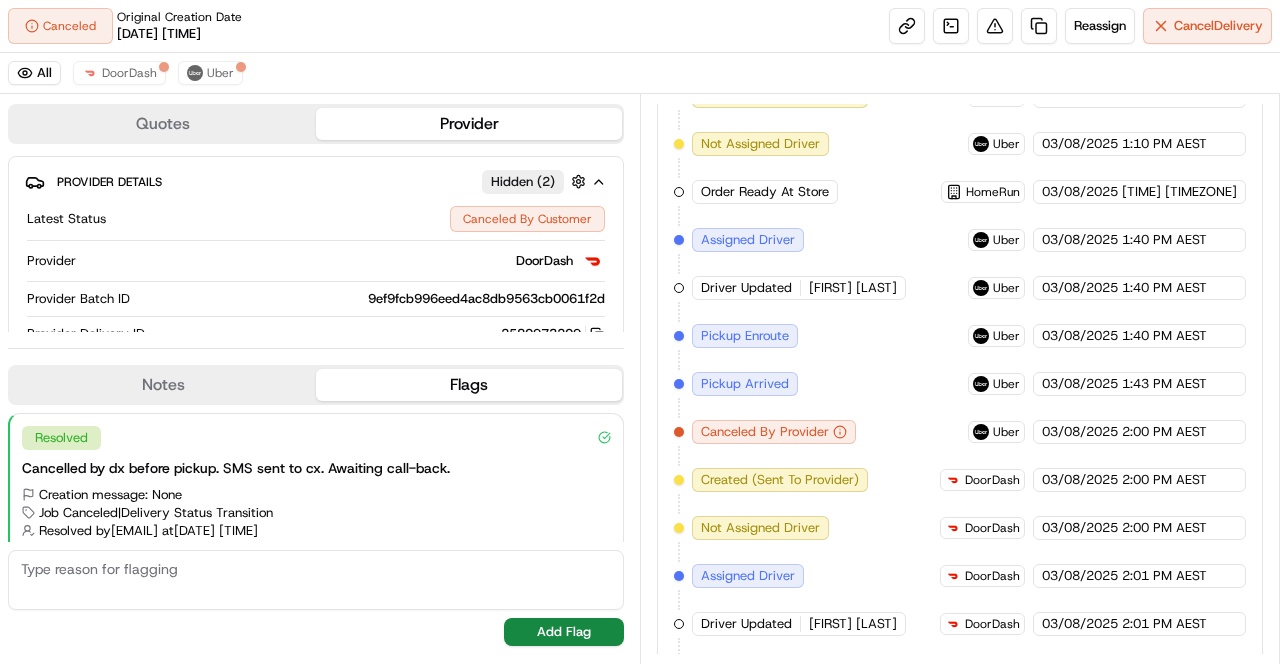 click on "Preparing Order HomeRun 03/08/2025 12:09 PM AEST Created (Sent To Provider) Uber 03/08/2025 1:10 PM AEST Not Assigned Driver Uber 03/08/2025 1:10 PM AEST Order Ready At Store HomeRun 03/08/2025 1:16 PM AEST Assigned Driver Uber 03/08/2025 1:40 PM AEST Driver Updated HAPPY H. Uber 03/08/2025 1:40 PM AEST Pickup Enroute Uber 03/08/2025 1:40 PM AEST Pickup Arrived Uber 03/08/2025 1:43 PM AEST Canceled By Provider Uber 03/08/2025 2:00 PM AEST Created (Sent To Provider) DoorDash 03/08/2025 2:00 PM AEST Not Assigned Driver DoorDash 03/08/2025 2:00 PM AEST Assigned Driver DoorDash 03/08/2025 2:01 PM AEST Driver Updated Muhammad B. DoorDash 03/08/2025 2:01 PM AEST Pickup Enroute DoorDash 03/08/2025 2:01 PM AEST Not Assigned Driver DoorDash 03/08/2025 2:25 PM AEST Assigned Driver DoorDash 03/08/2025 2:27 PM AEST Driver Updated Nanzhang Z. DoorDash 03/08/2025 2:27 PM AEST Pickup Enroute DoorDash 03/08/2025 2:27 PM AEST Pickup Arrived DoorDash 03/08/2025 2:27 PM AEST Assigned Driver DoorDash 03/08/2025 2:36 PM AEST" at bounding box center (960, 768) 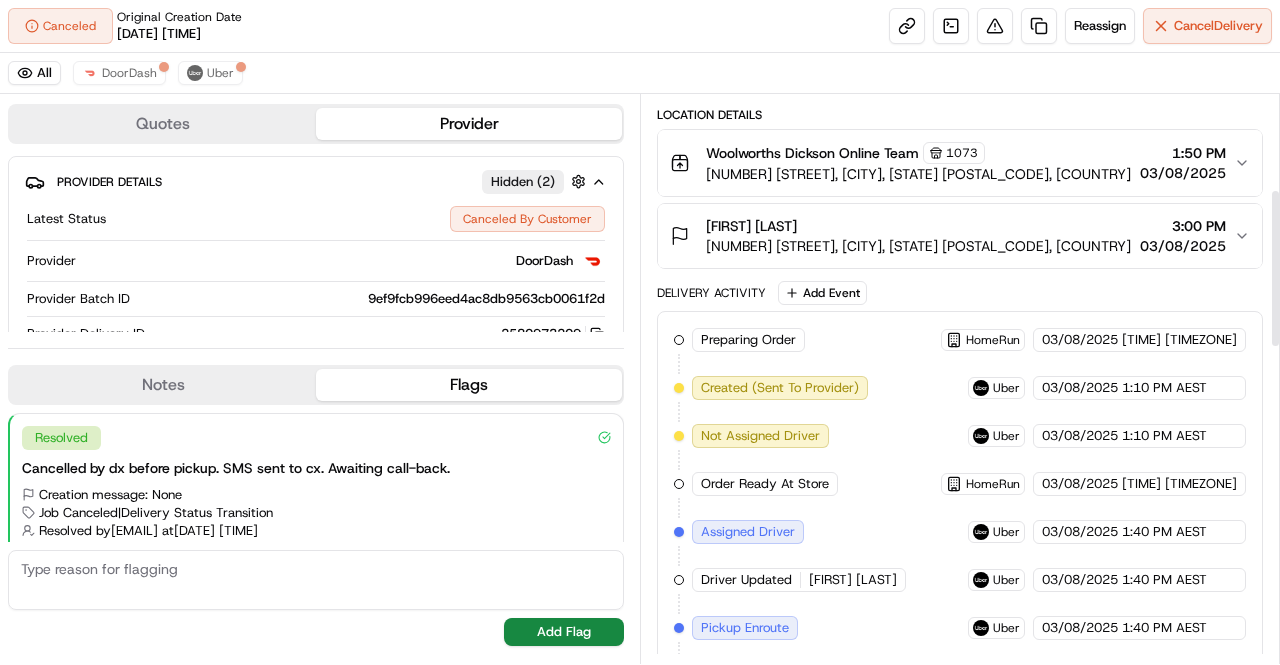 scroll, scrollTop: 344, scrollLeft: 0, axis: vertical 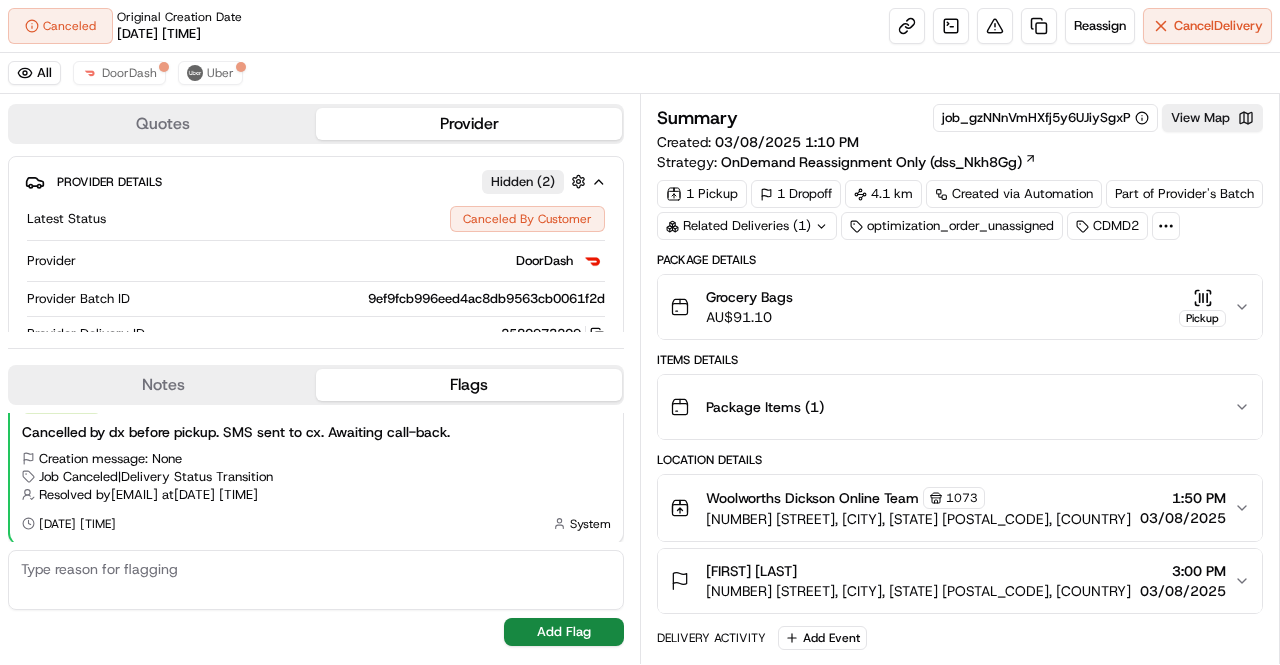 click on "Package Details Grocery Bags AU$ 91.10 Pickup Items Details Package Items ( 1 ) Location Details Woolworths Dickson Online Team 1073 1 Dickson Place, Dickson, ACT 2602, AU 1:50 PM 03/08/2025  William Drolz-Parker 63 Ainslie Ave, U 39, Braddon, ACT 2612, AU 3:00 PM 03/08/2025 Delivery Activity Add Event Preparing Order HomeRun 03/08/2025 12:09 PM AEST Created (Sent To Provider) Uber 03/08/2025 1:10 PM AEST Not Assigned Driver Uber 03/08/2025 1:10 PM AEST Order Ready At Store HomeRun 03/08/2025 1:16 PM AEST Assigned Driver Uber 03/08/2025 1:40 PM AEST Driver Updated HAPPY H. Uber 03/08/2025 1:40 PM AEST Pickup Enroute Uber 03/08/2025 1:40 PM AEST Pickup Arrived Uber 03/08/2025 1:43 PM AEST Canceled By Provider Uber 03/08/2025 2:00 PM AEST Created (Sent To Provider) DoorDash 03/08/2025 2:00 PM AEST Not Assigned Driver DoorDash 03/08/2025 2:00 PM AEST Assigned Driver DoorDash 03/08/2025 2:01 PM AEST Driver Updated Muhammad B. DoorDash 03/08/2025 2:01 PM AEST Pickup Enroute DoorDash 03/08/2025 2:01 PM AEST Syed H." at bounding box center [960, 1203] 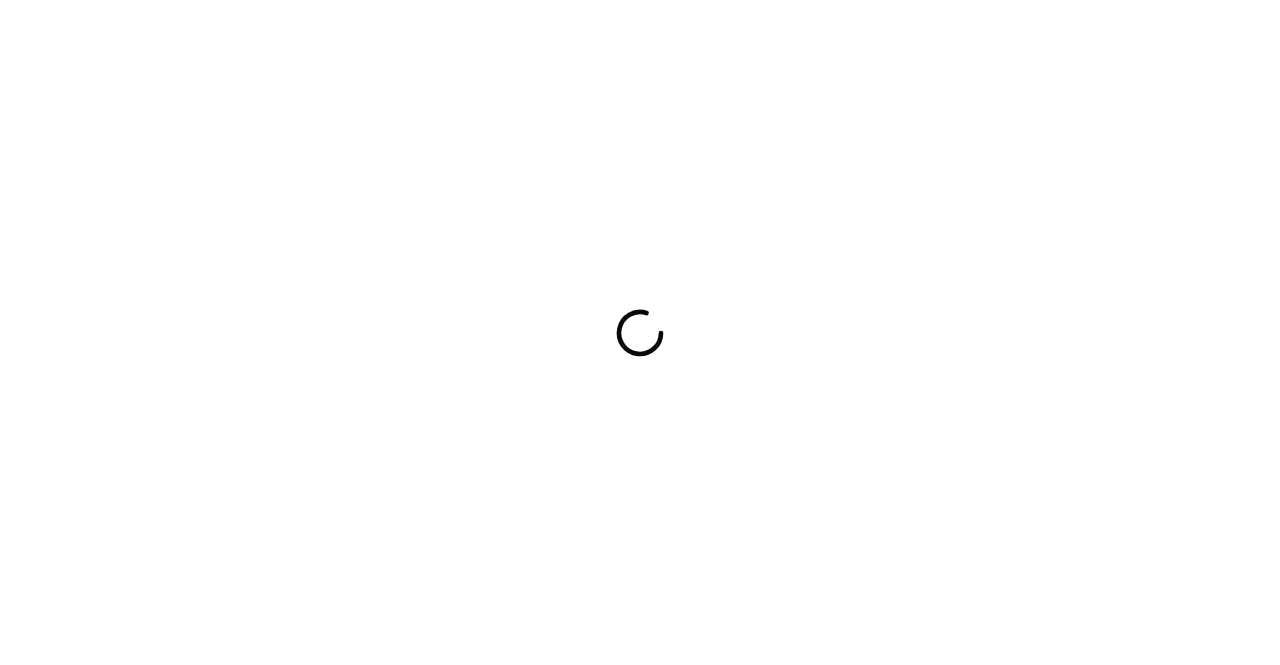 scroll, scrollTop: 0, scrollLeft: 0, axis: both 